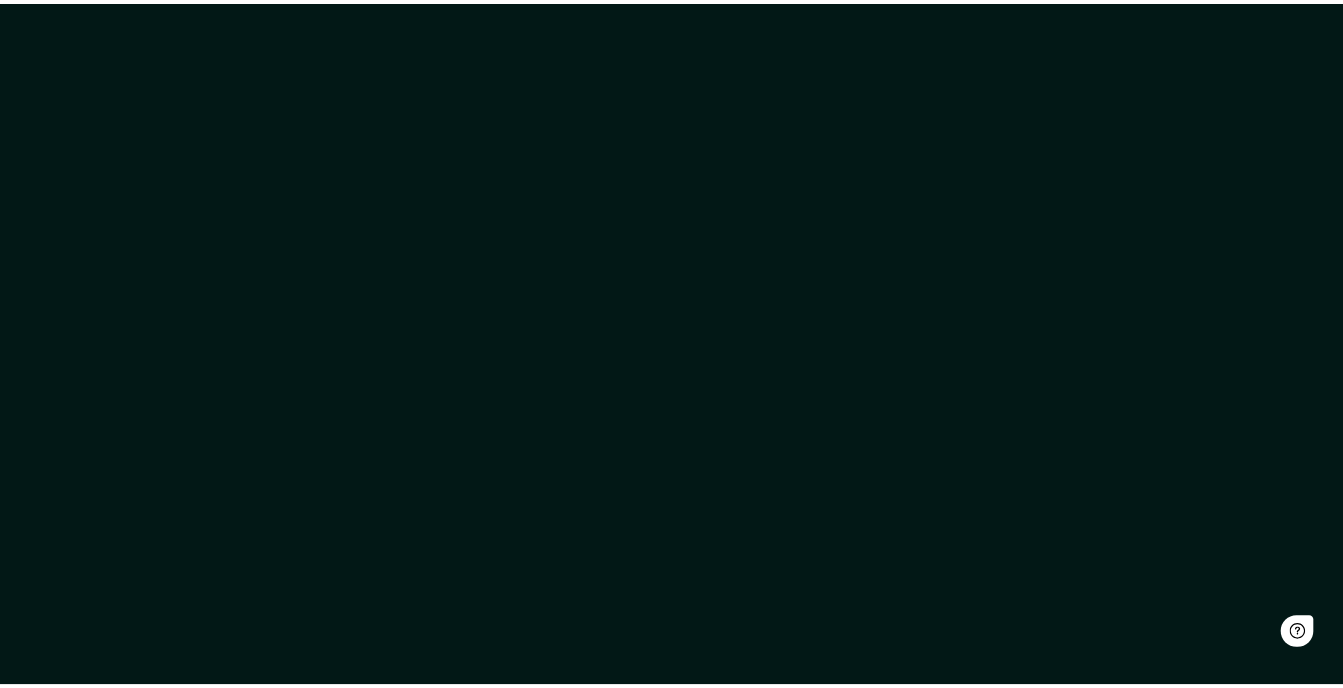 scroll, scrollTop: 0, scrollLeft: 0, axis: both 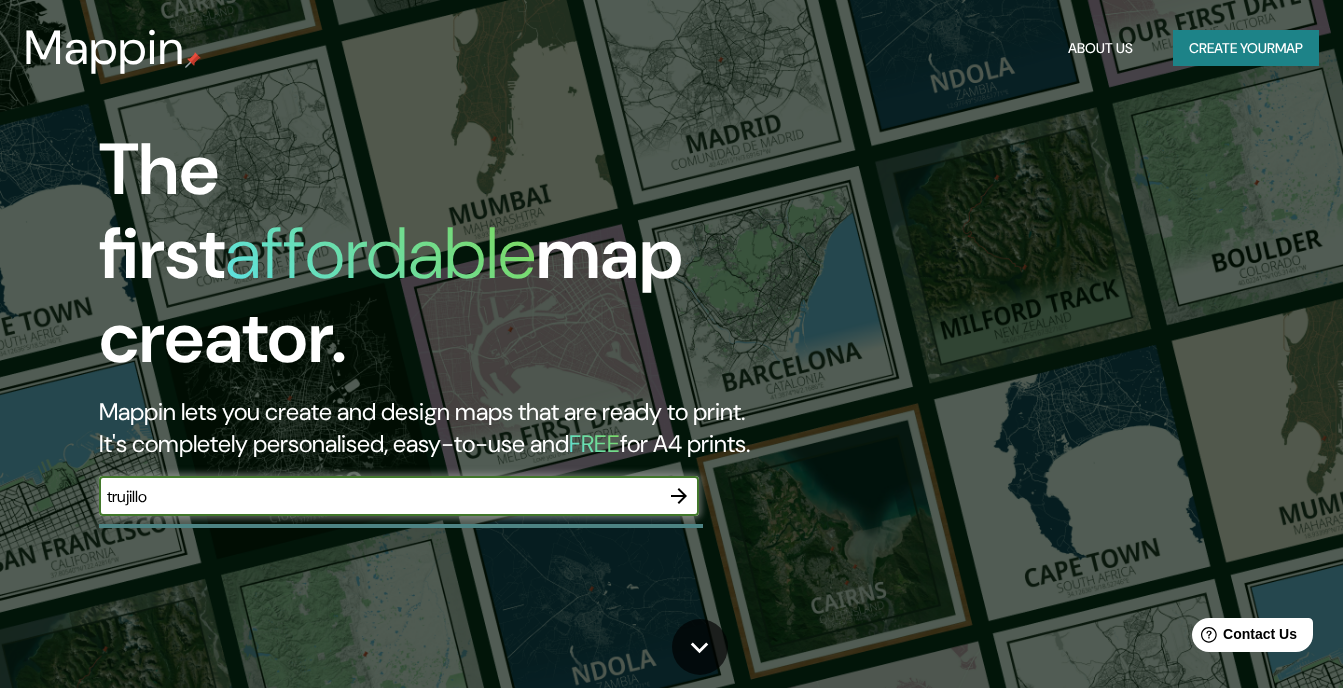 type on "trujillo" 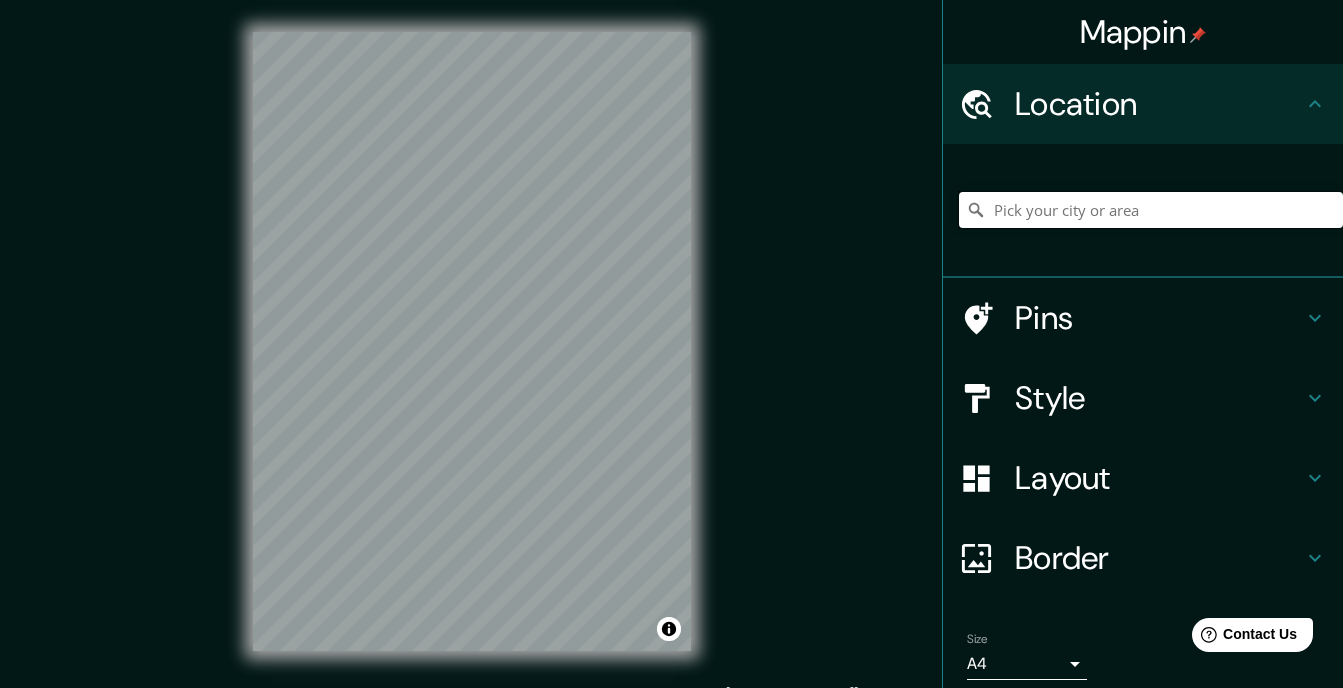 click at bounding box center (1151, 210) 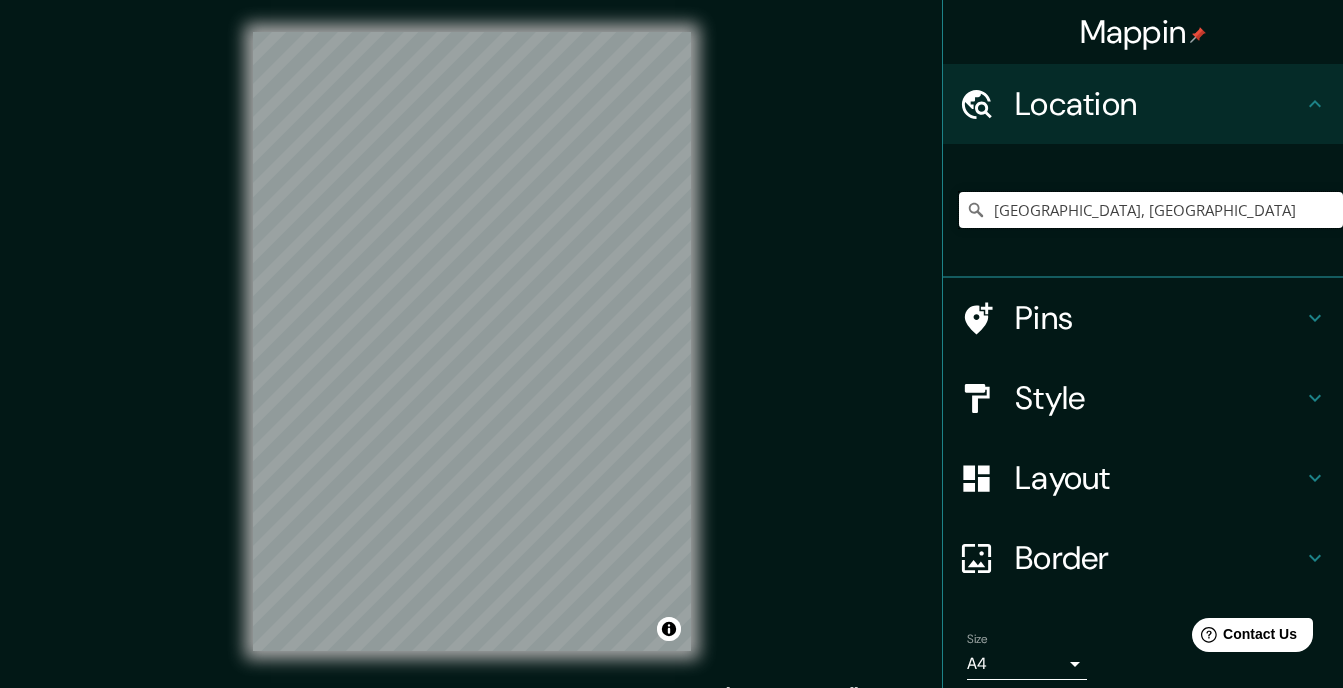 type on "[GEOGRAPHIC_DATA], [GEOGRAPHIC_DATA]" 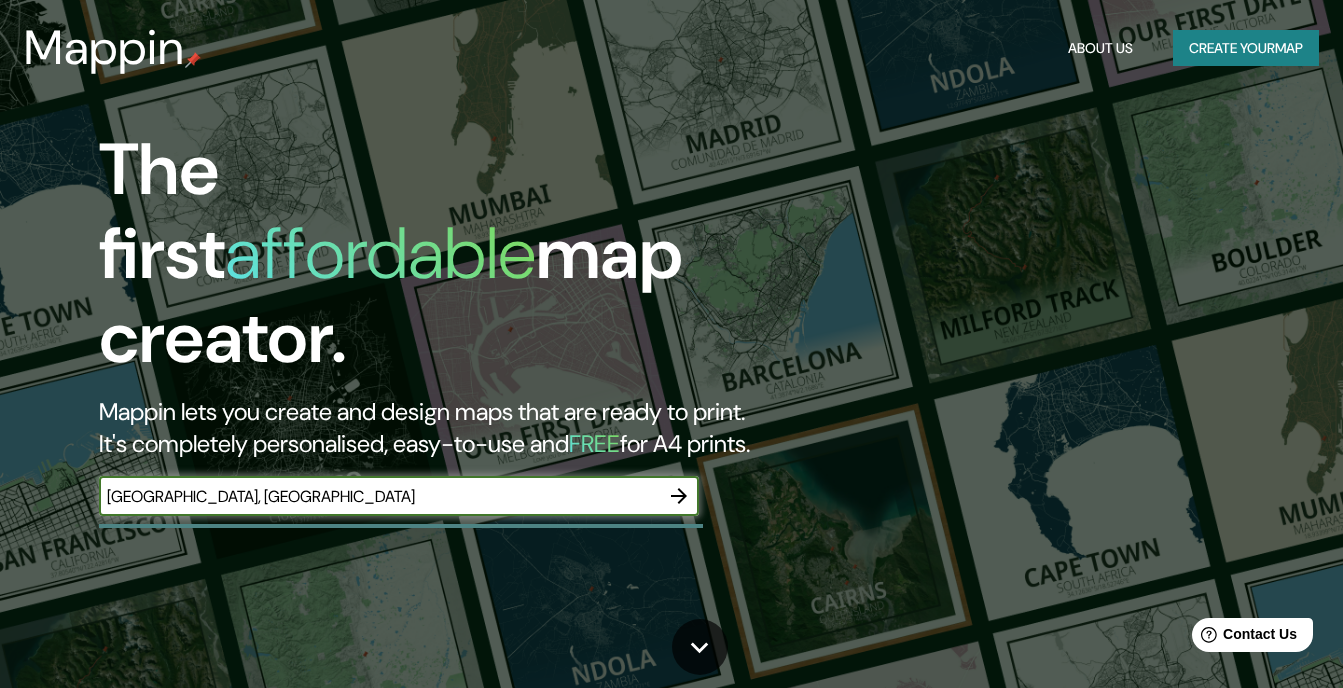 type on "[GEOGRAPHIC_DATA], [GEOGRAPHIC_DATA]" 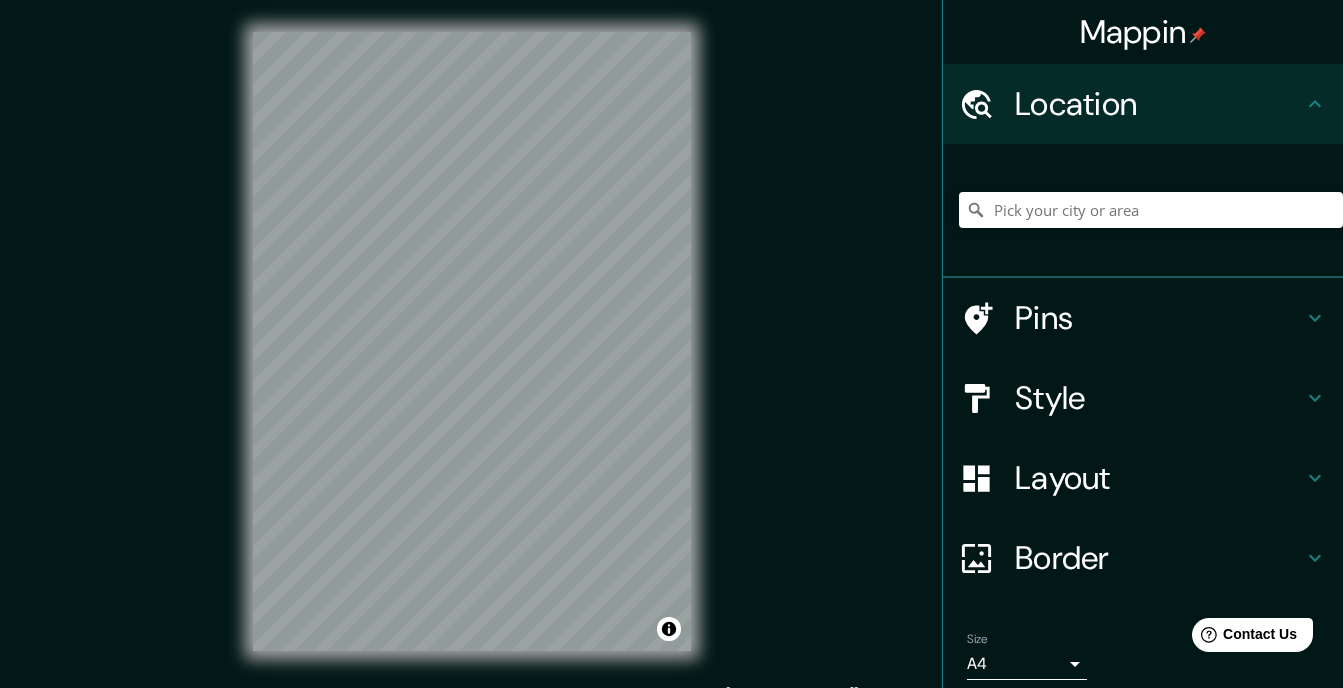 scroll, scrollTop: 27, scrollLeft: 0, axis: vertical 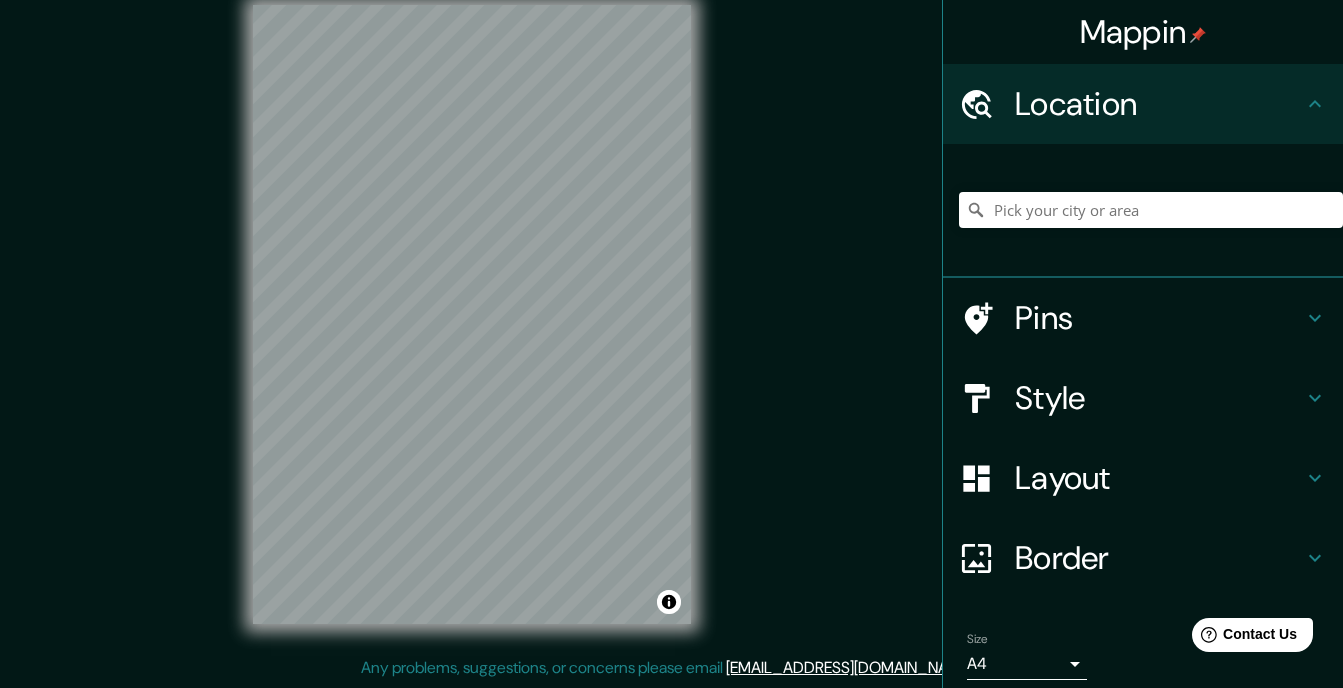 click on "Mappin Location Pins Style Layout Border Choose a border.  Hint : you can make layers of the frame opaque to create some cool effects. None Simple Transparent Fancy Size A4 single Zoom level too high - zoom in more Create your map © Mapbox   © OpenStreetMap   Improve this map Any problems, suggestions, or concerns please email    [EMAIL_ADDRESS][DOMAIN_NAME] . . ." at bounding box center [671, 330] 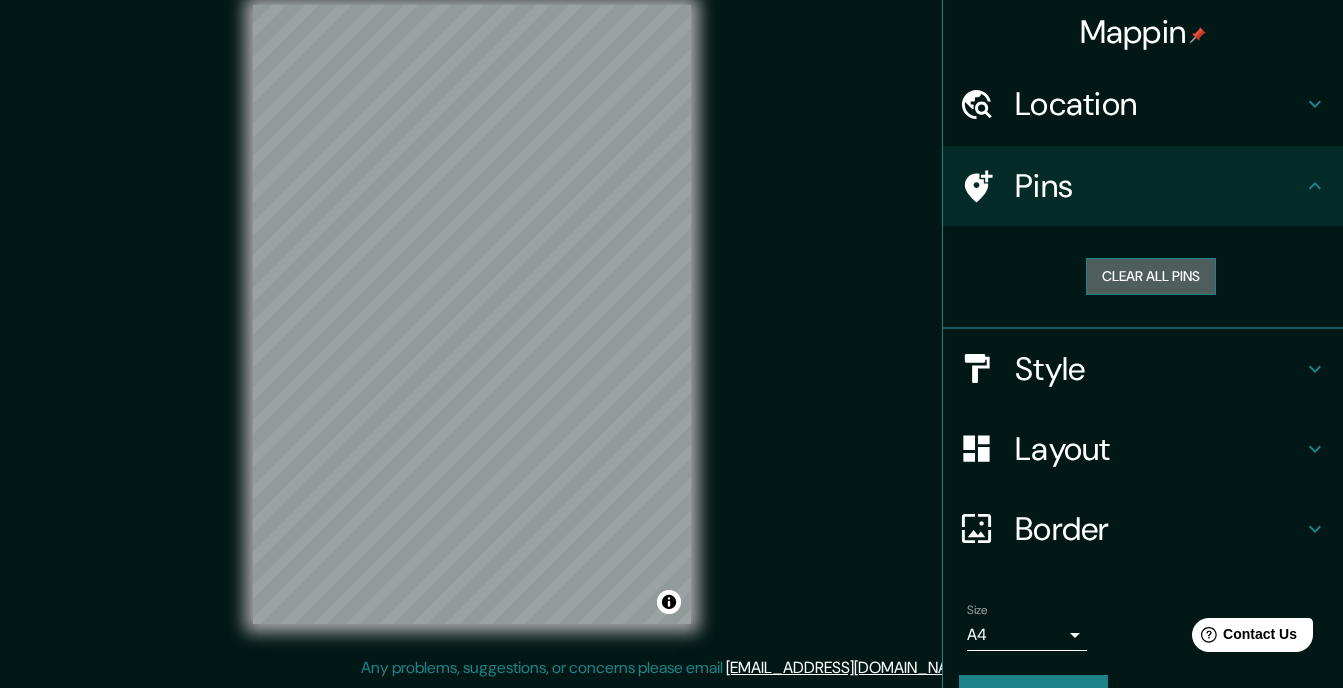 click on "Clear all pins" at bounding box center [1151, 276] 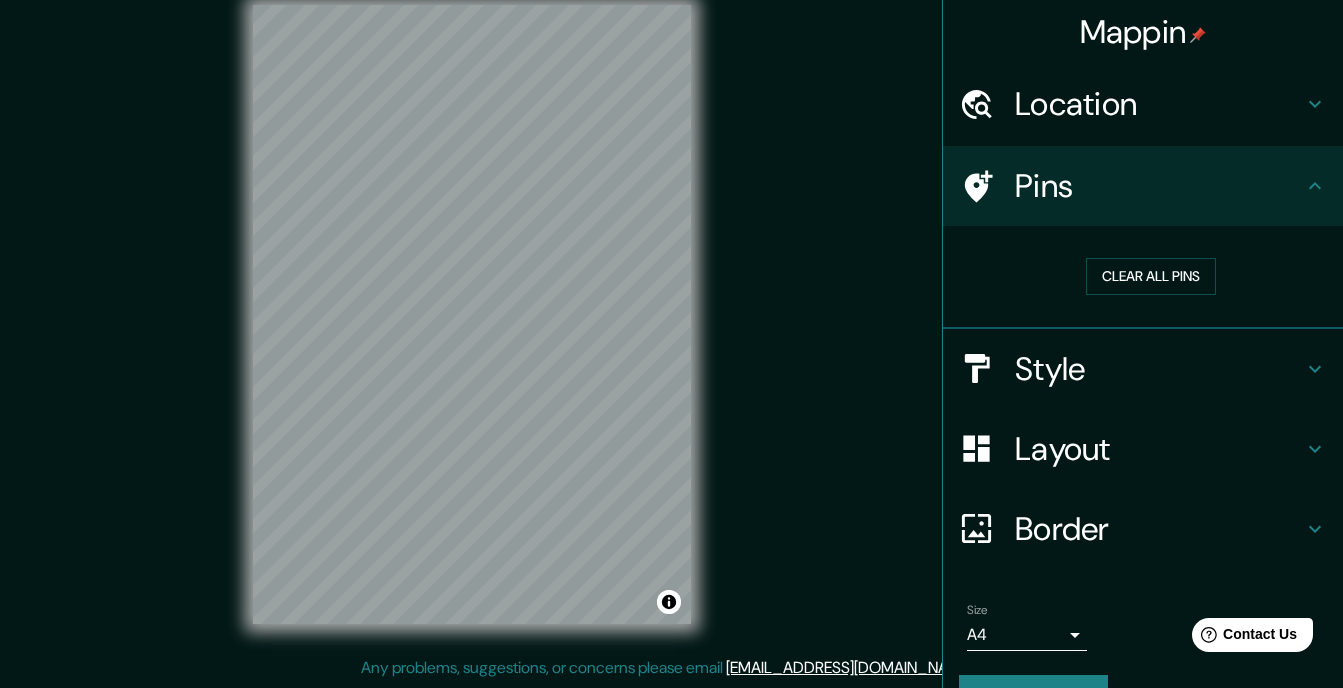 click on "Style" at bounding box center [1159, 369] 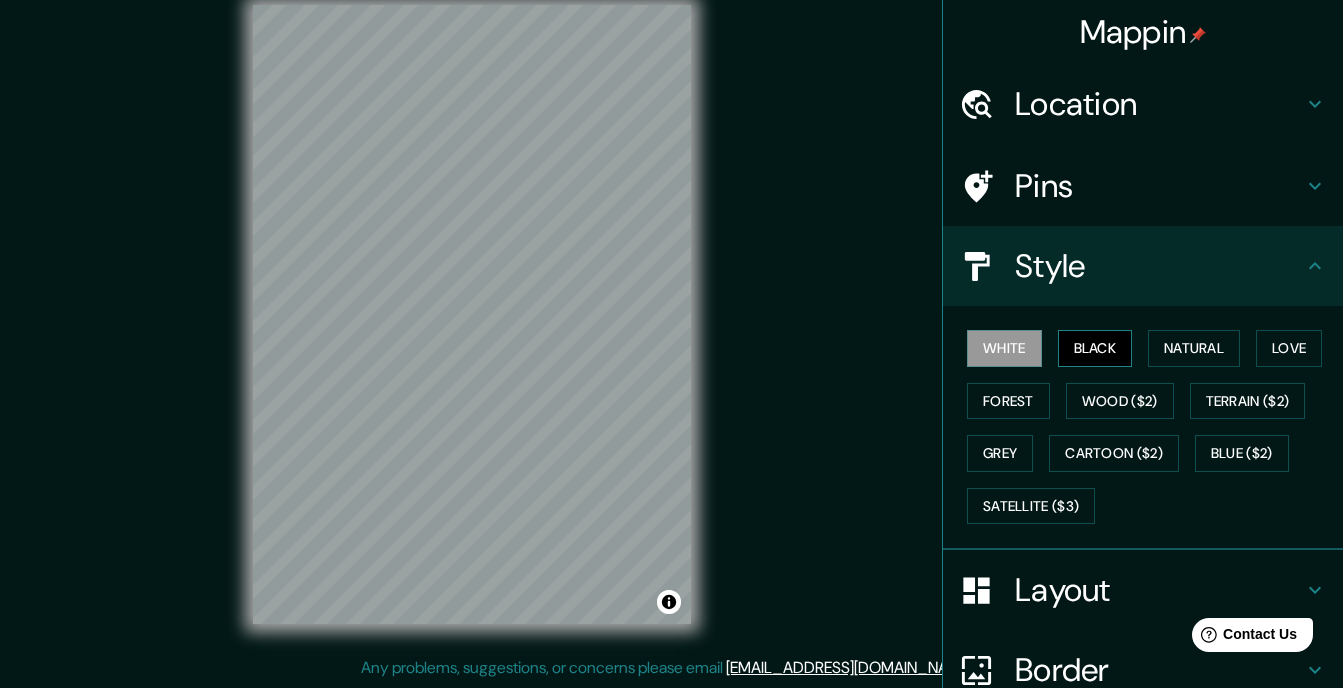 click on "Black" at bounding box center [1095, 348] 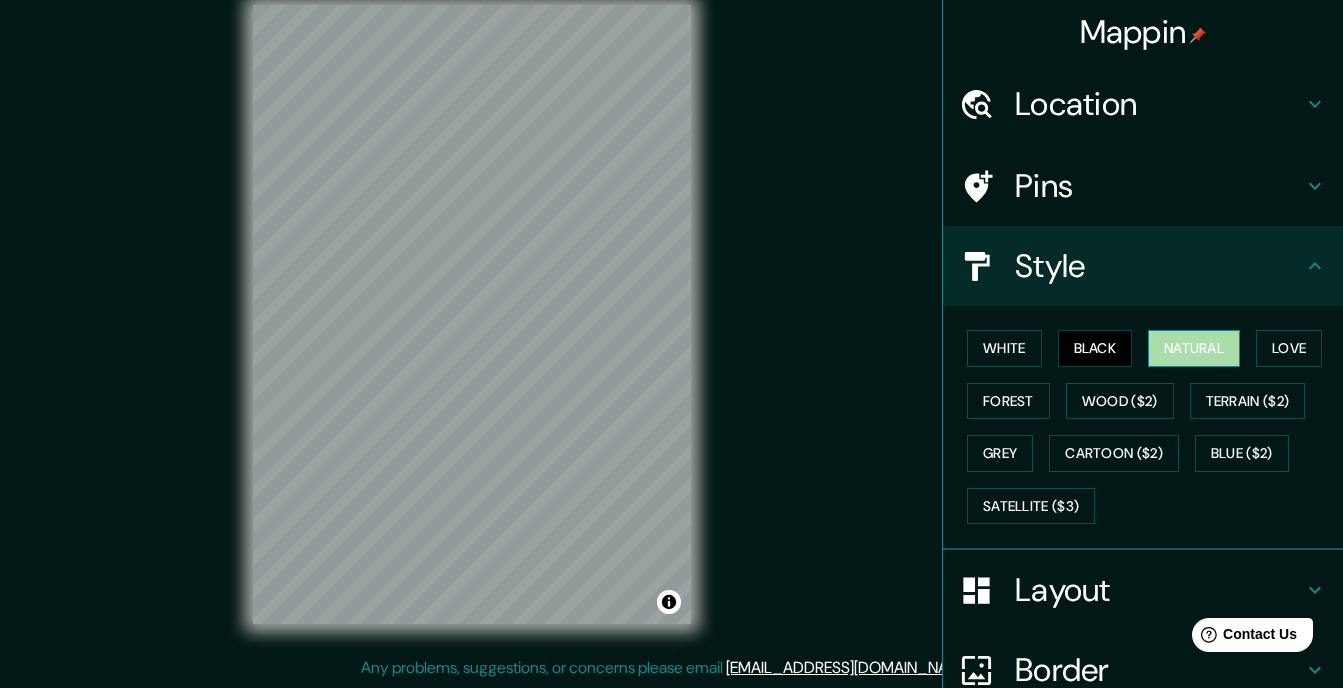 click on "Natural" at bounding box center (1194, 348) 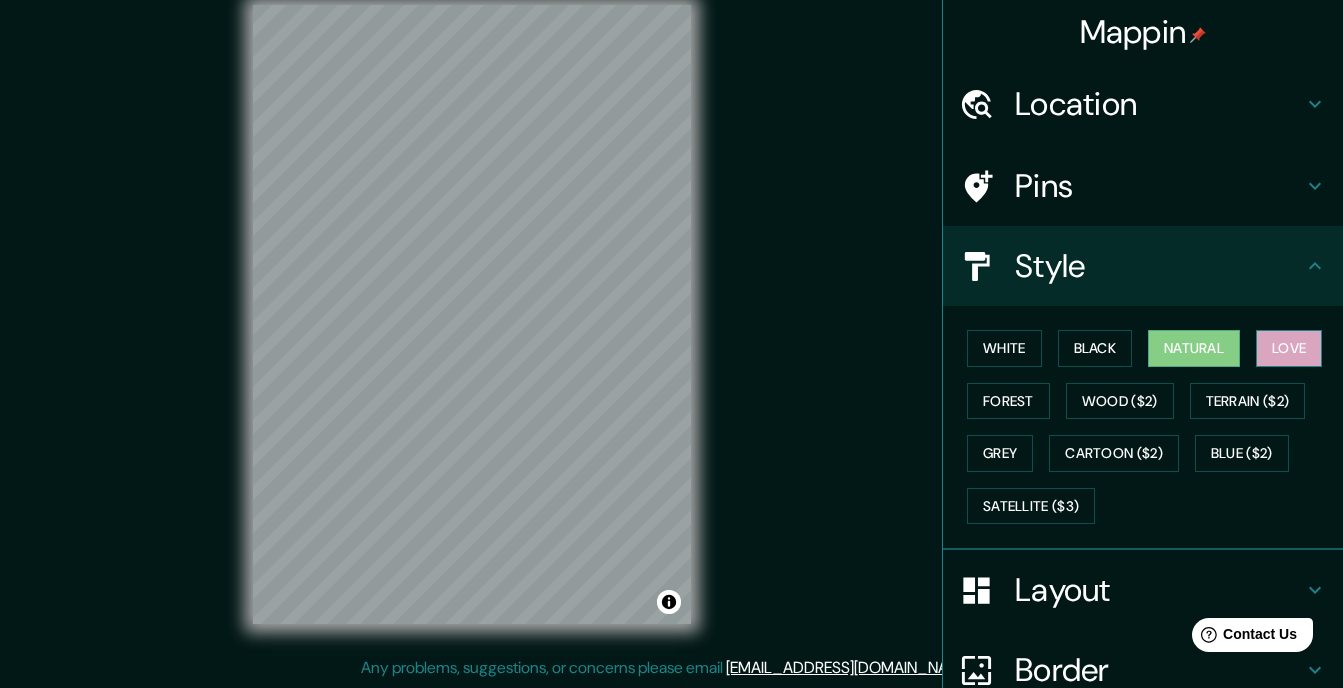 click on "Love" at bounding box center (1289, 348) 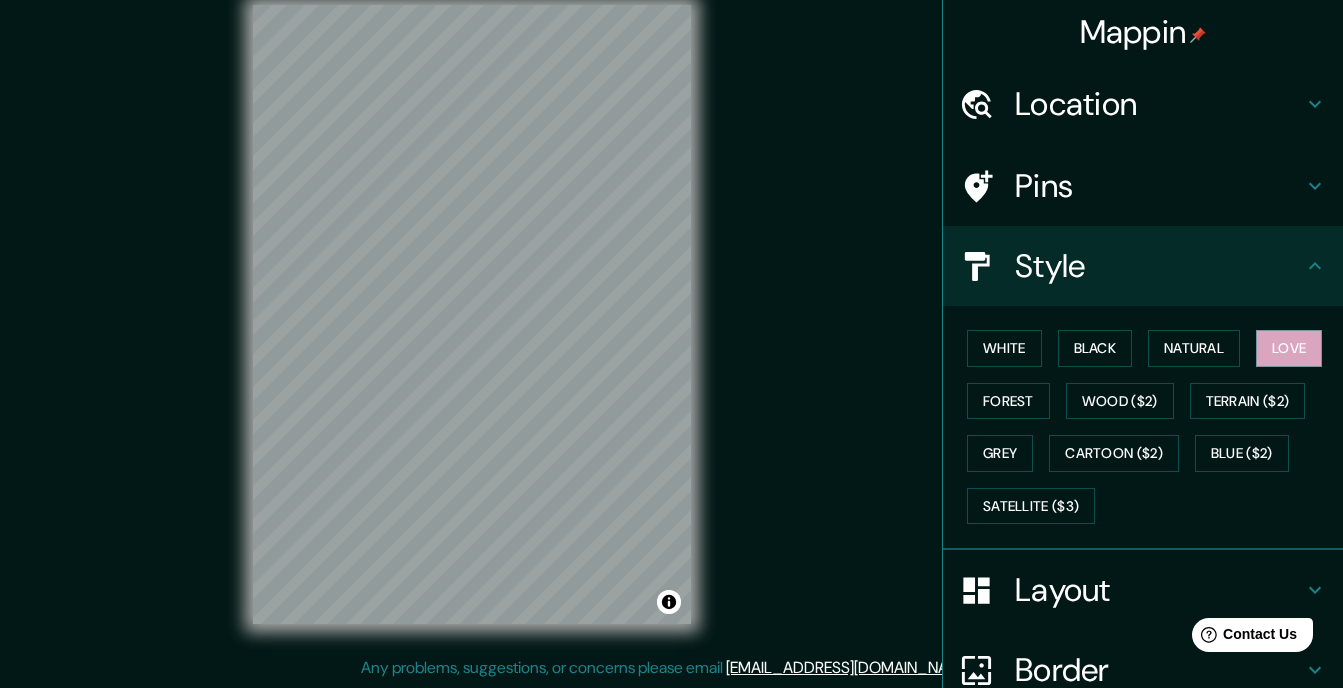 click on "White Black Natural Love Forest Wood ($2) Terrain ($2) Grey Cartoon ($2) Blue ($2) Satellite ($3)" at bounding box center [1151, 427] 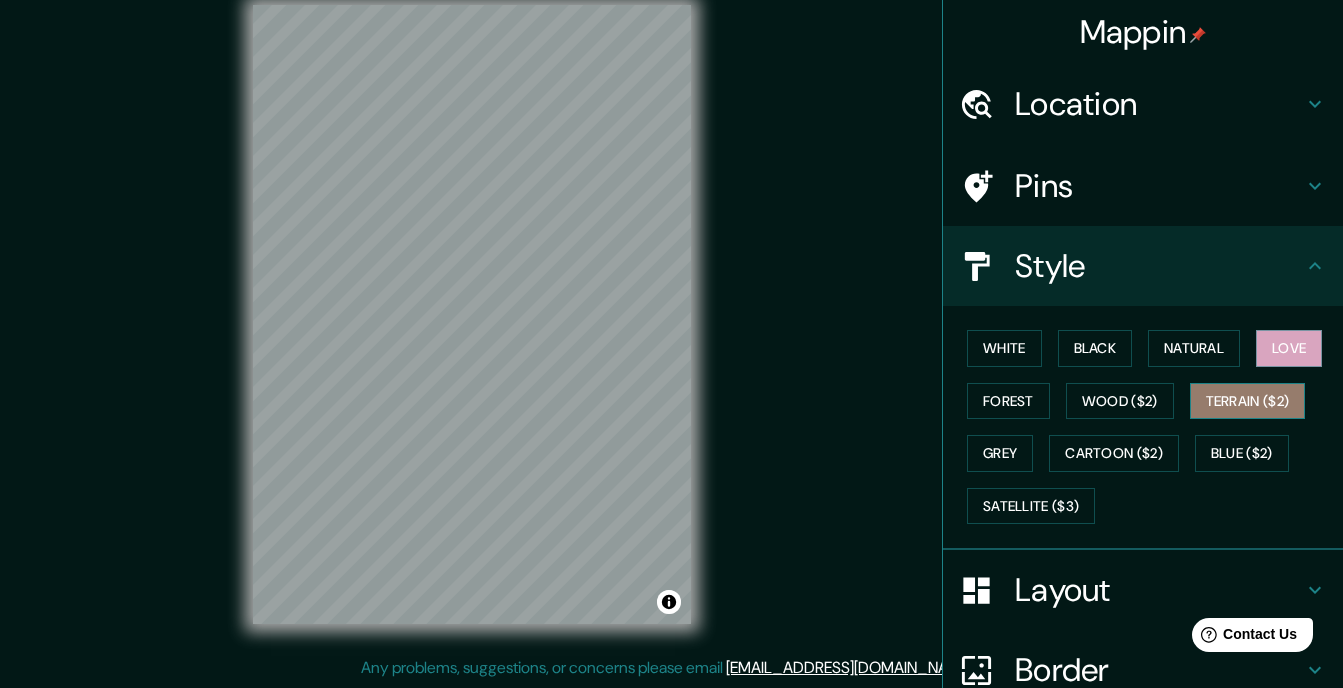 click on "Terrain ($2)" at bounding box center [1248, 401] 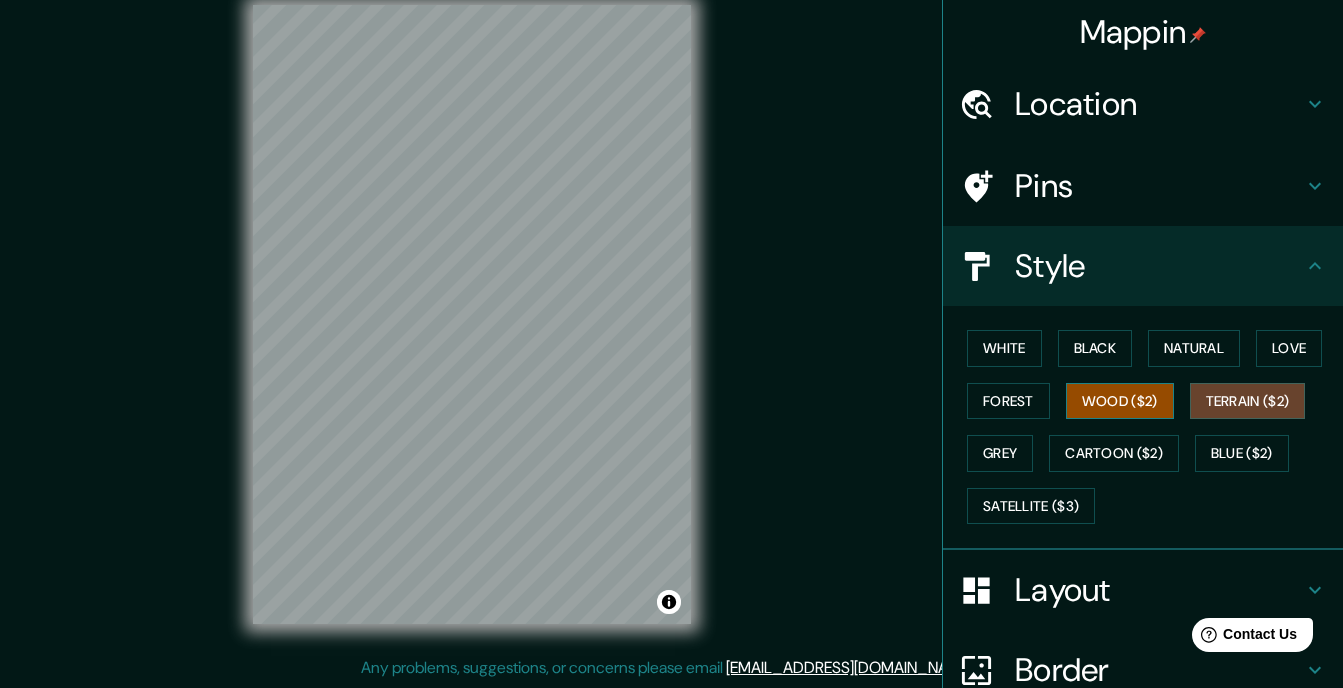 click on "Wood ($2)" at bounding box center (1120, 401) 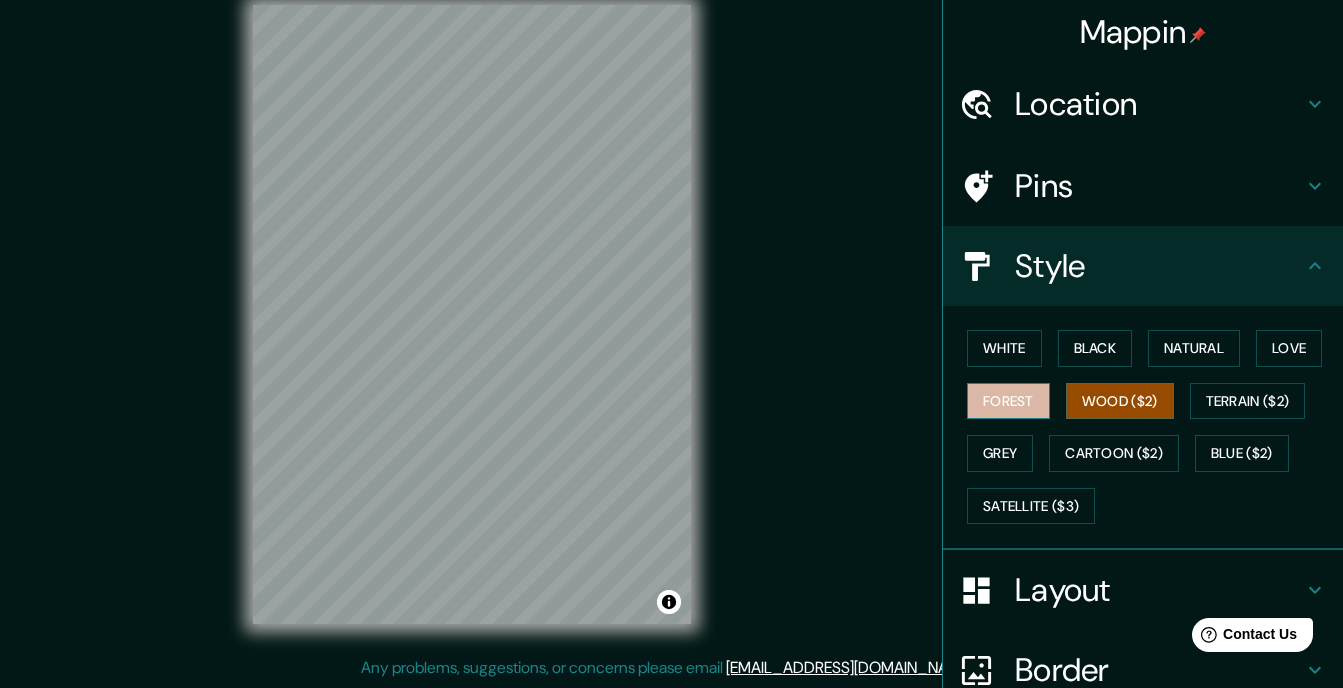 click on "Forest" at bounding box center [1008, 401] 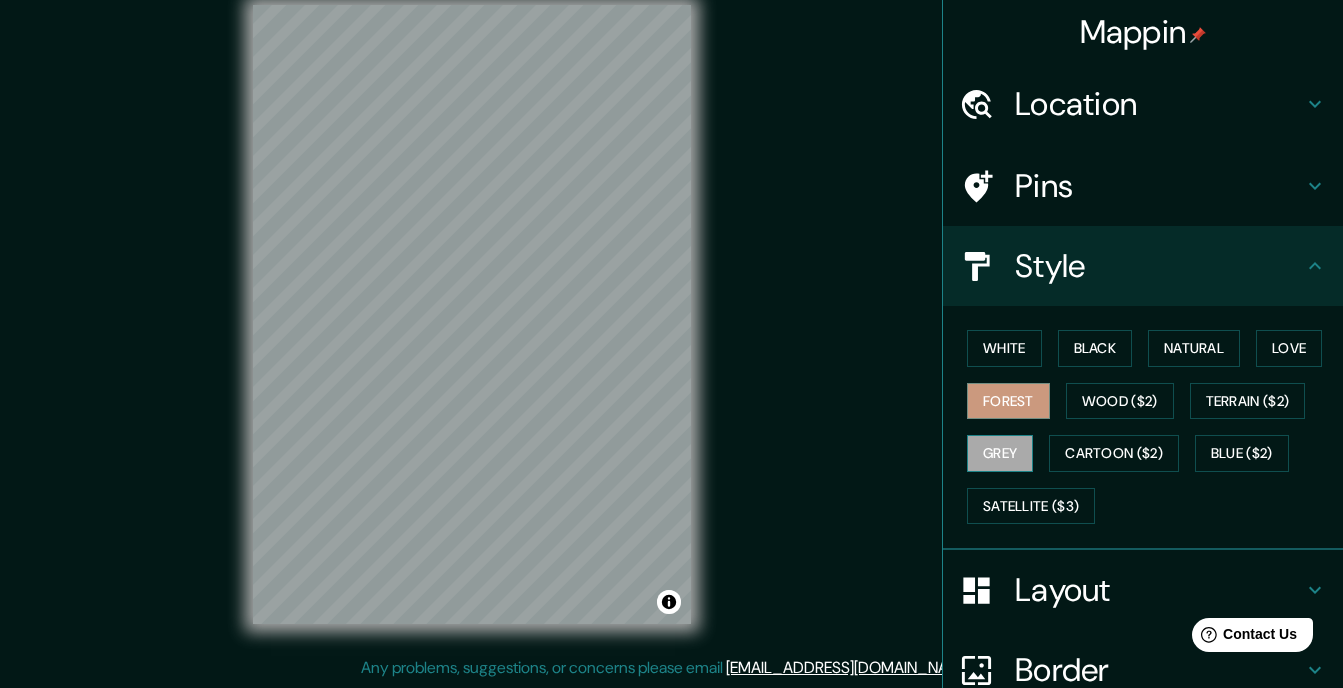click on "Grey" at bounding box center (1000, 453) 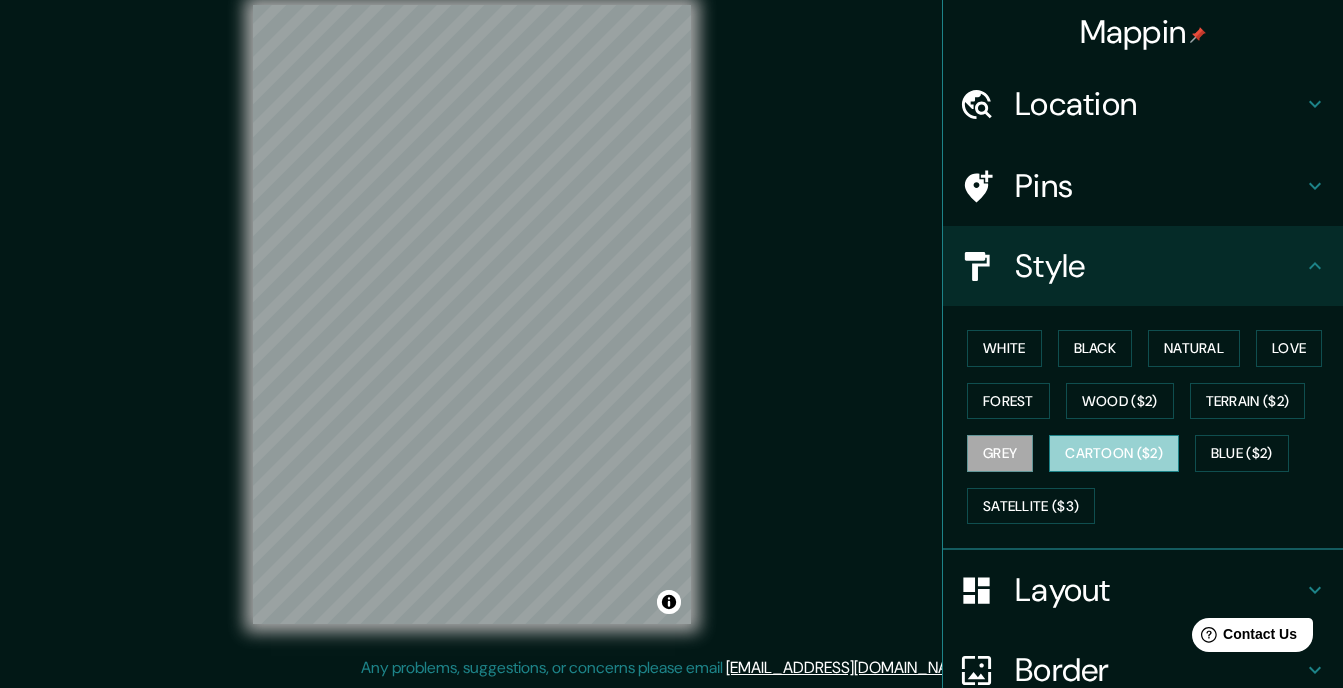 click on "Cartoon ($2)" at bounding box center (1114, 453) 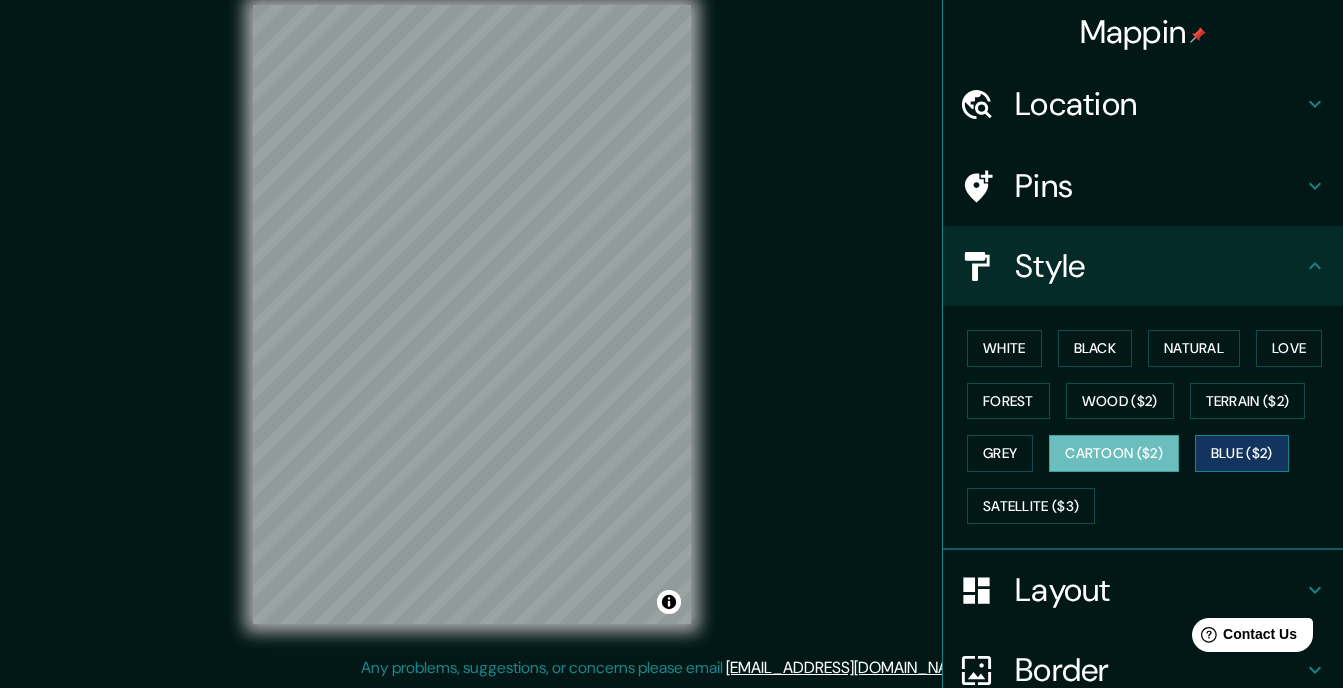click on "Blue ($2)" at bounding box center [1242, 453] 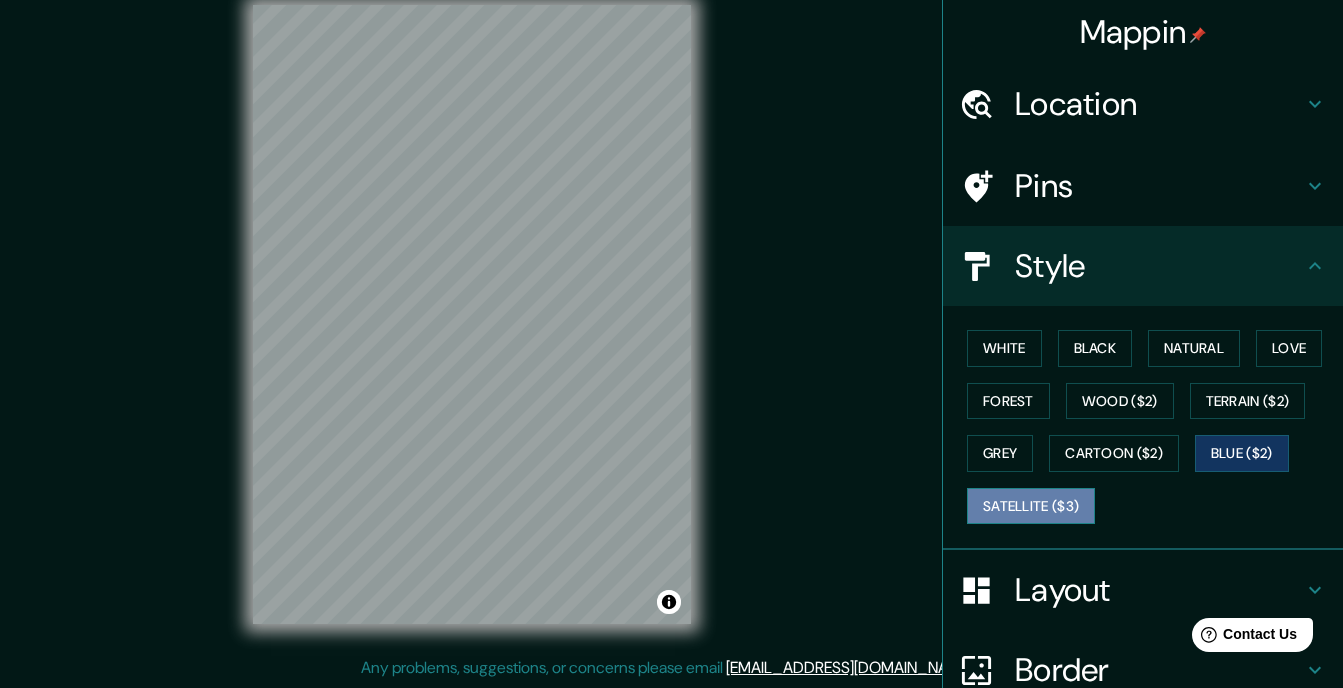 click on "Satellite ($3)" at bounding box center [1031, 506] 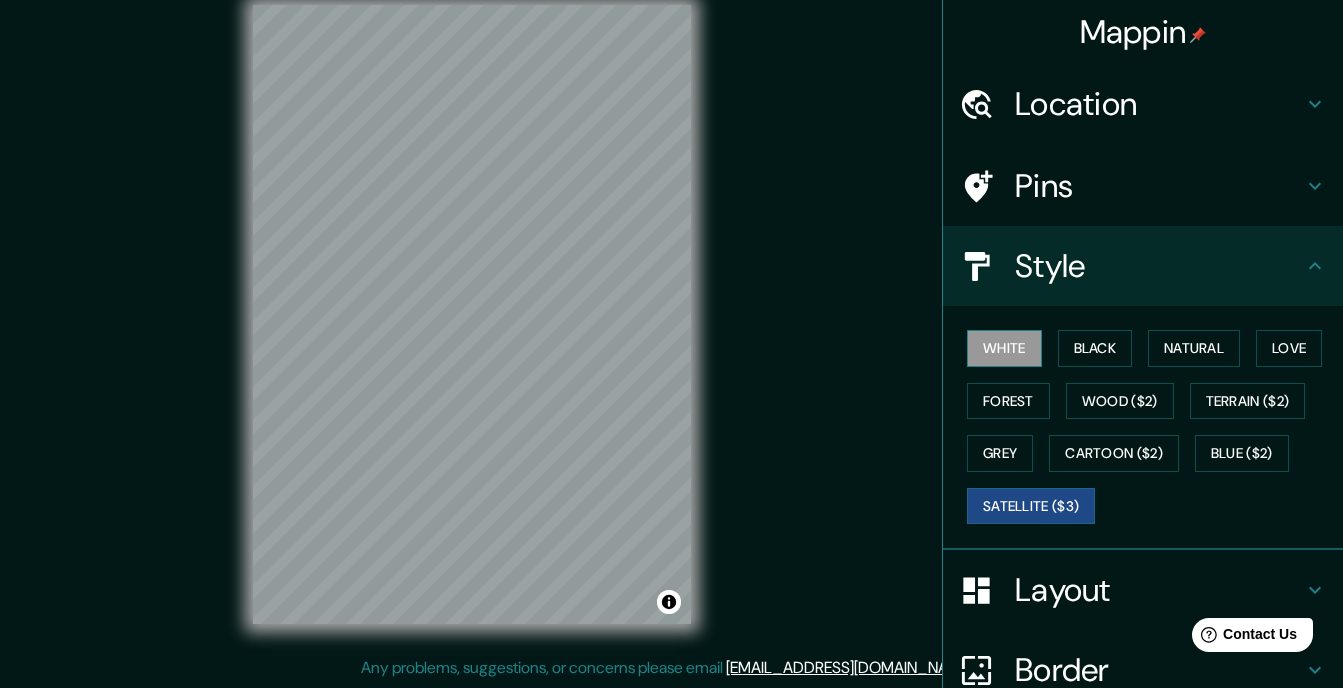 click on "White" at bounding box center [1004, 348] 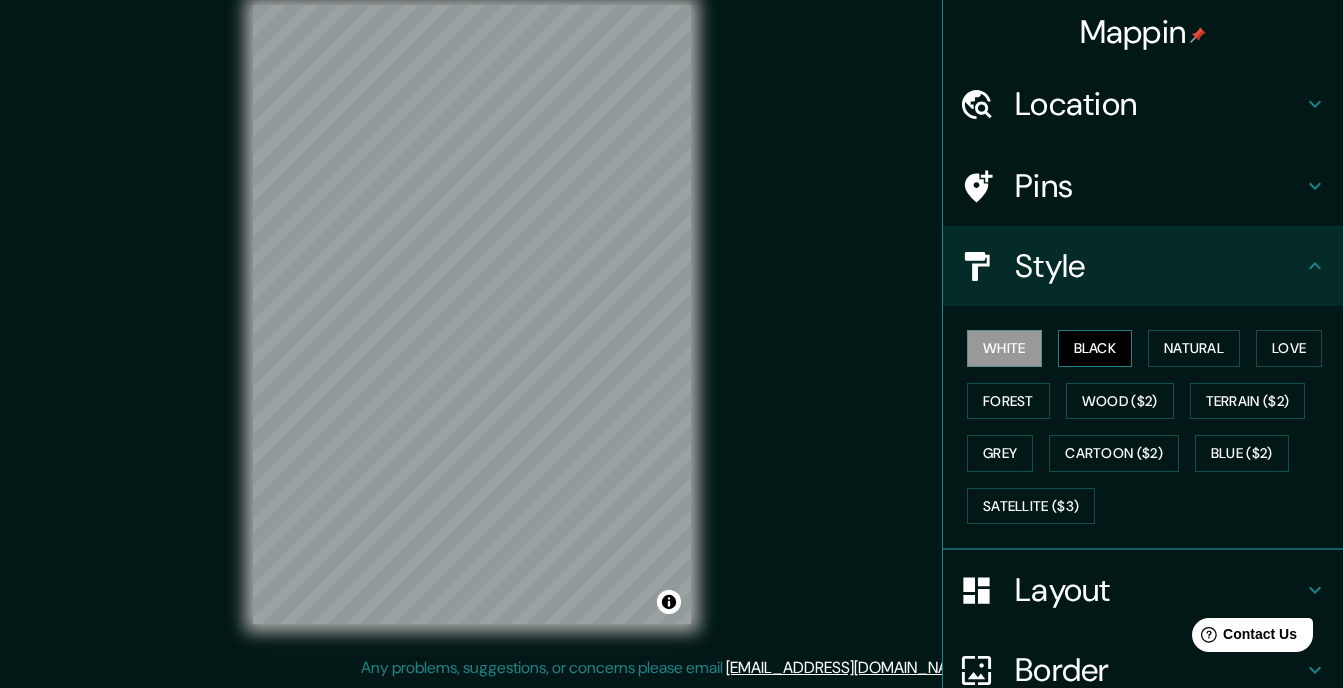 click on "Black" at bounding box center [1095, 348] 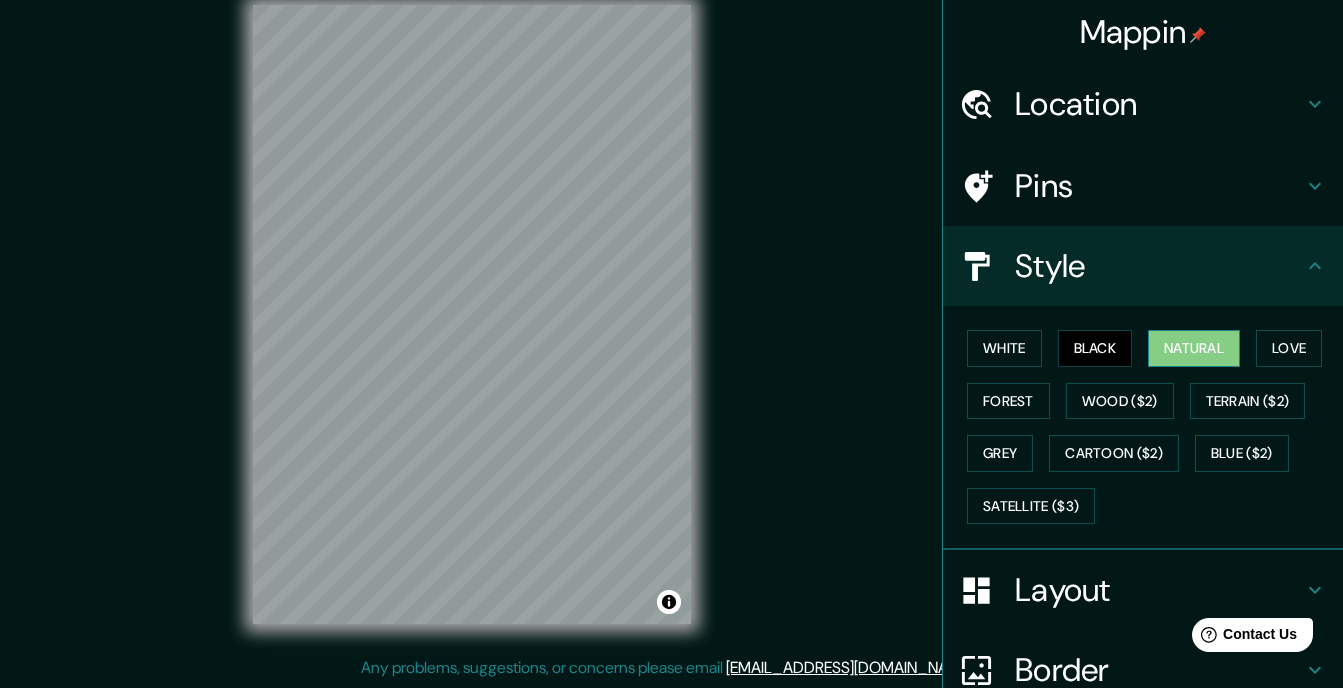 click on "Natural" at bounding box center (1194, 348) 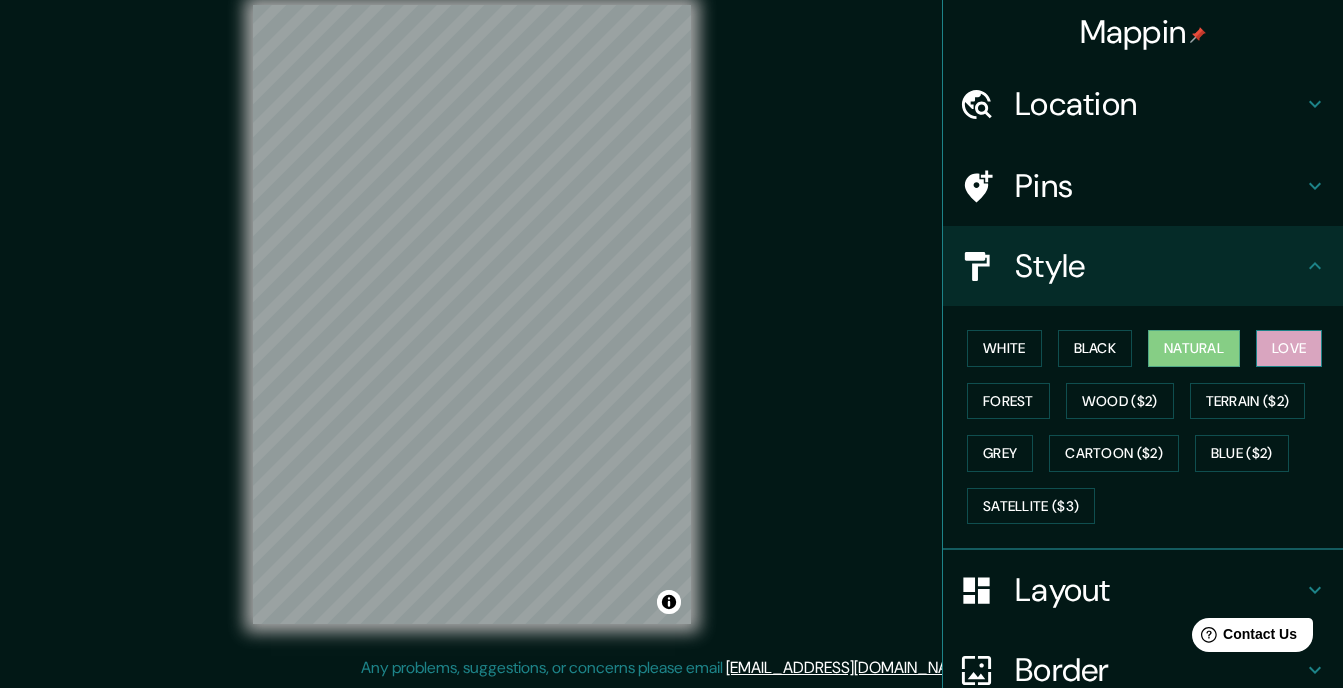 click on "Love" at bounding box center (1289, 348) 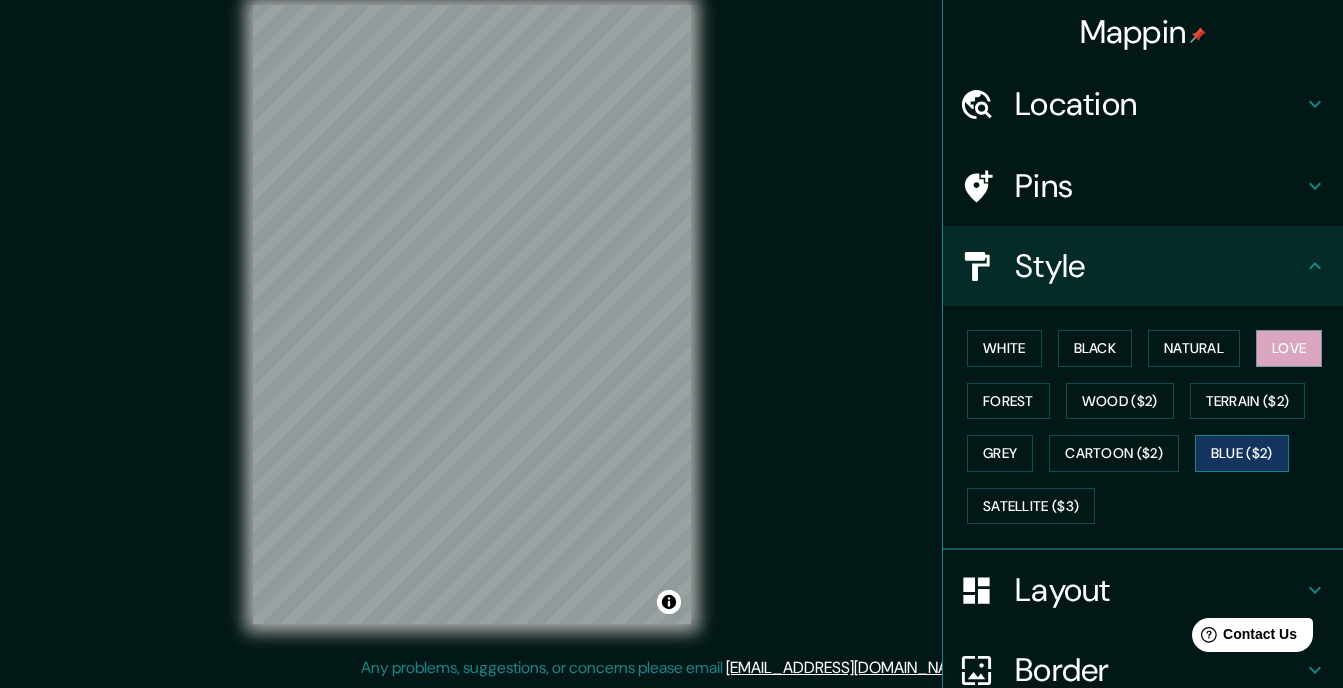 click on "Blue ($2)" at bounding box center [1242, 453] 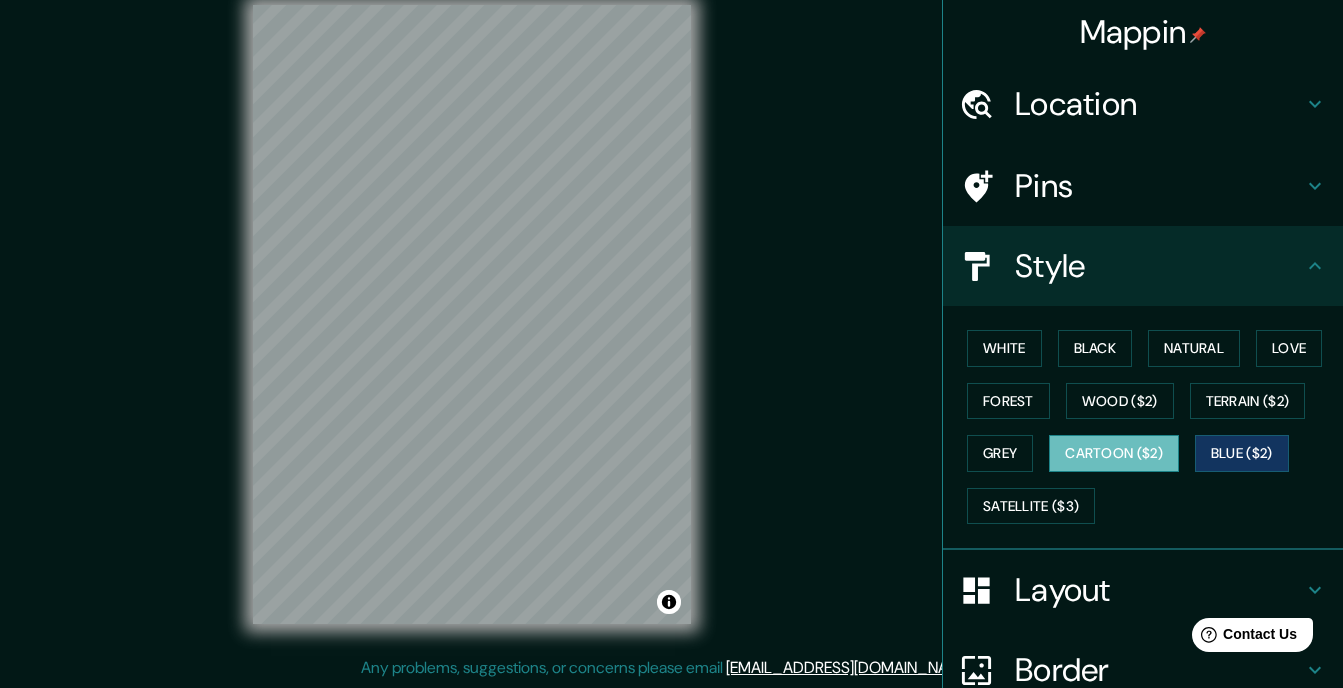 click on "Cartoon ($2)" at bounding box center (1114, 453) 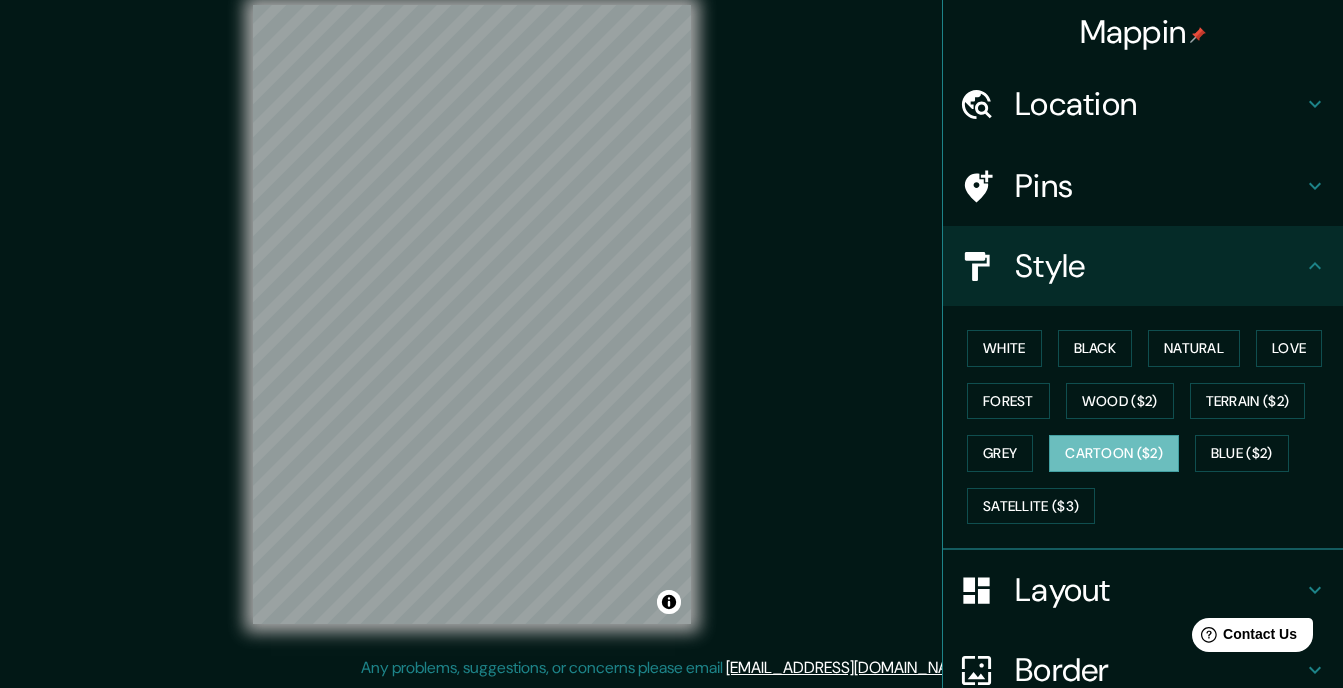 click on "White Black Natural Love Forest Wood ($2) Terrain ($2) Grey Cartoon ($2) Blue ($2) Satellite ($3)" at bounding box center (1151, 427) 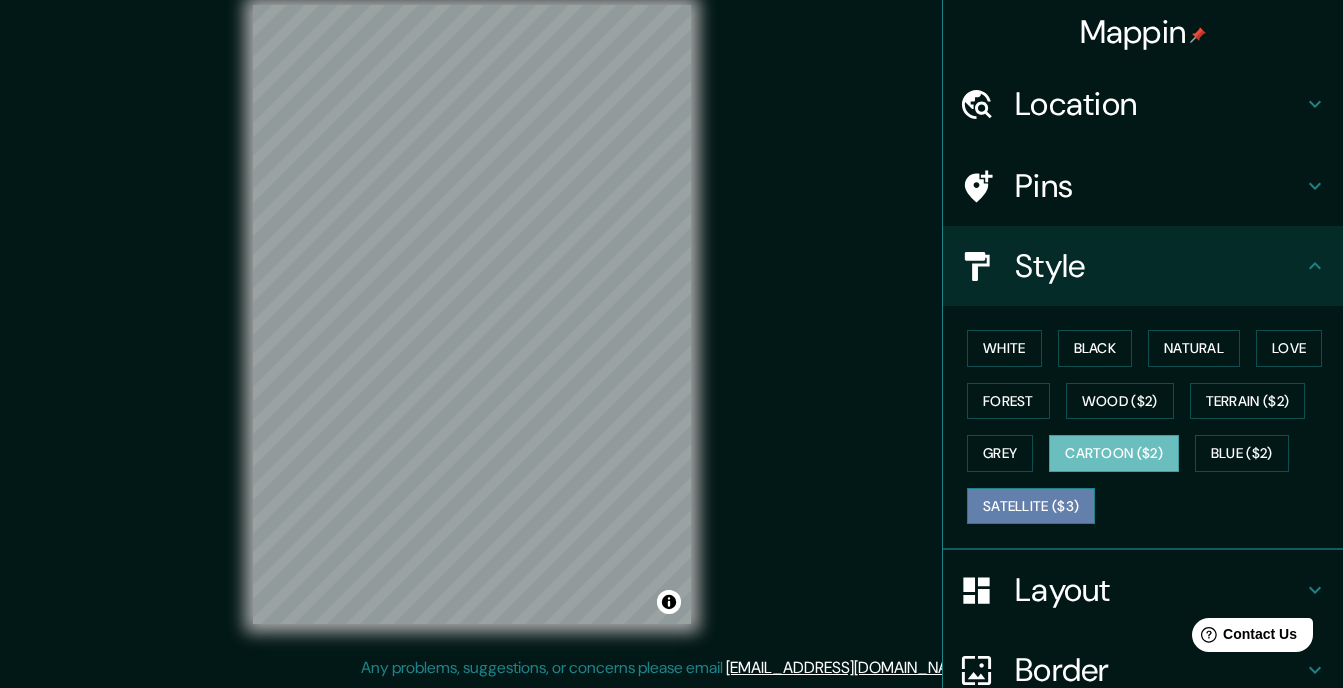 click on "Satellite ($3)" at bounding box center [1031, 506] 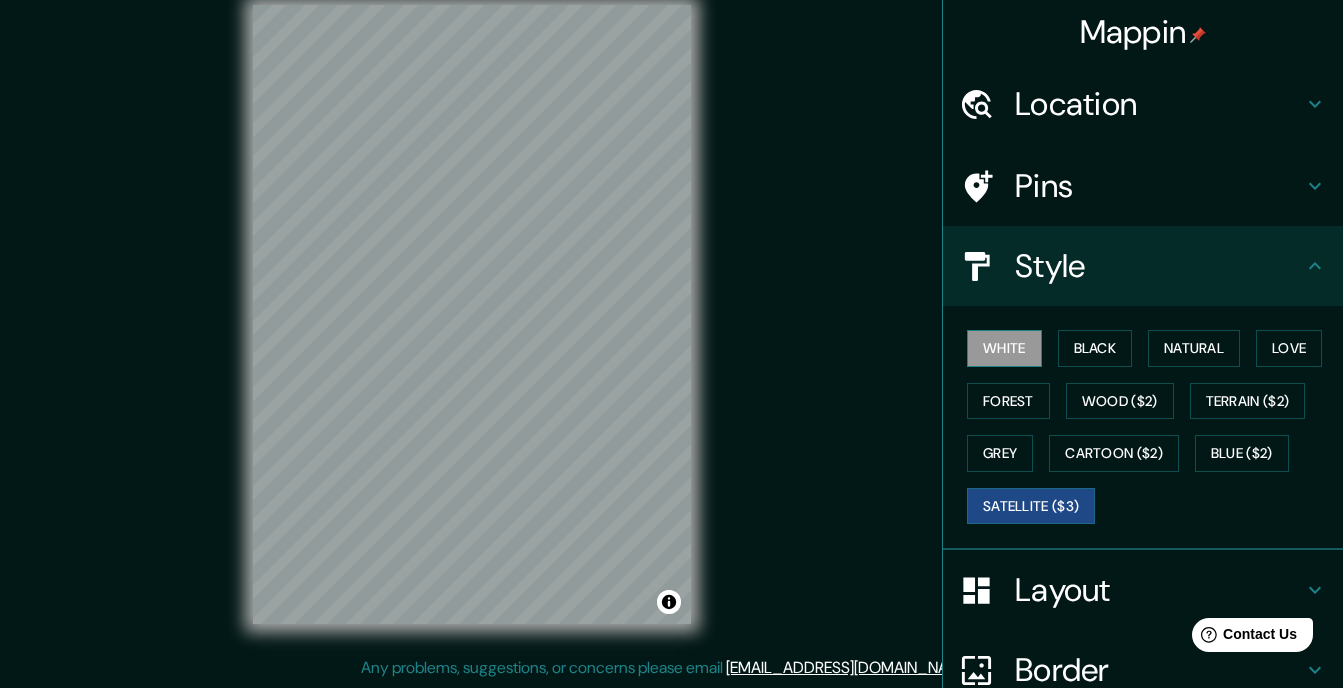 click on "White" at bounding box center (1004, 348) 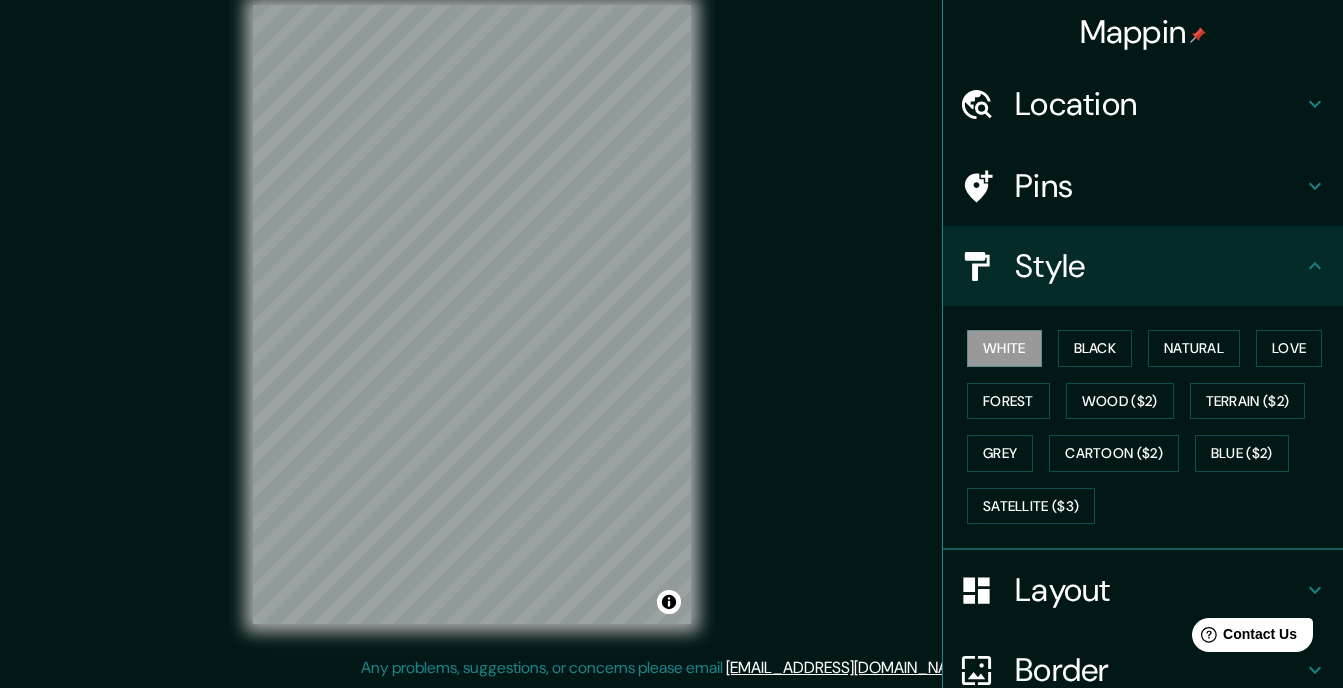 click on "White Black Natural Love Forest Wood ($2) Terrain ($2) Grey Cartoon ($2) Blue ($2) Satellite ($3)" at bounding box center [1151, 427] 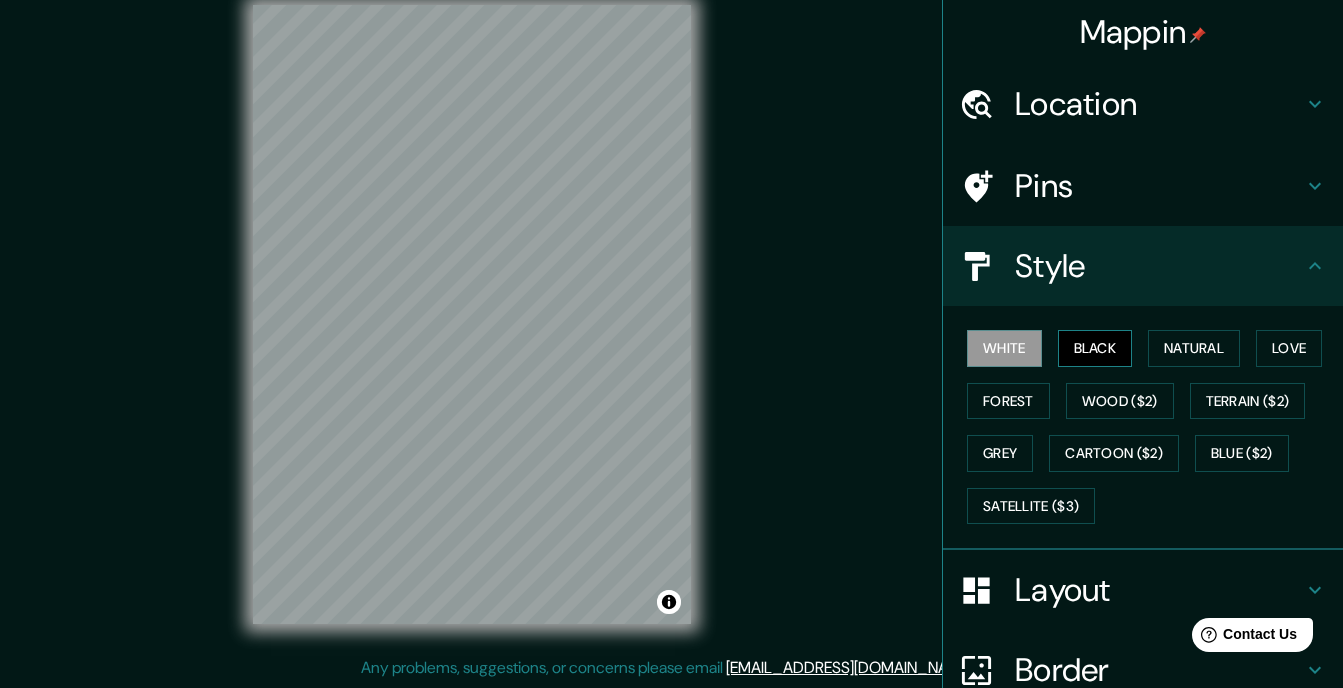 click on "Black" at bounding box center (1095, 348) 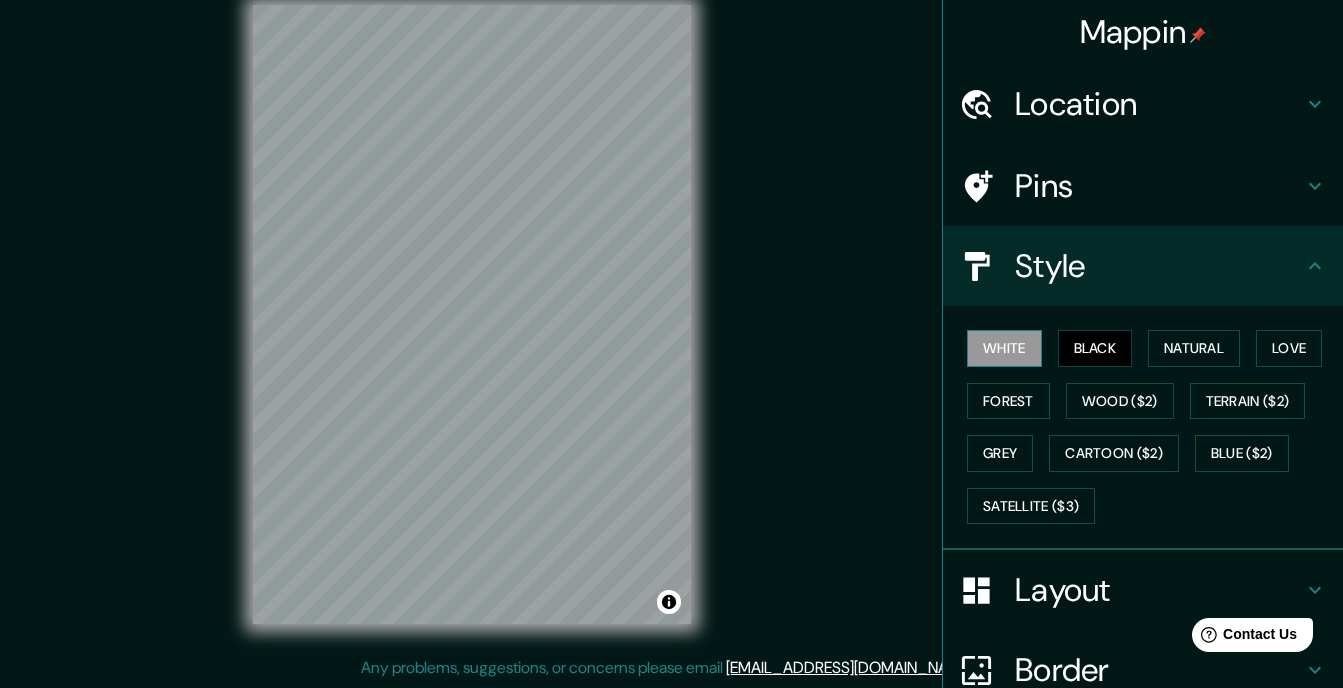 click on "White" at bounding box center (1004, 348) 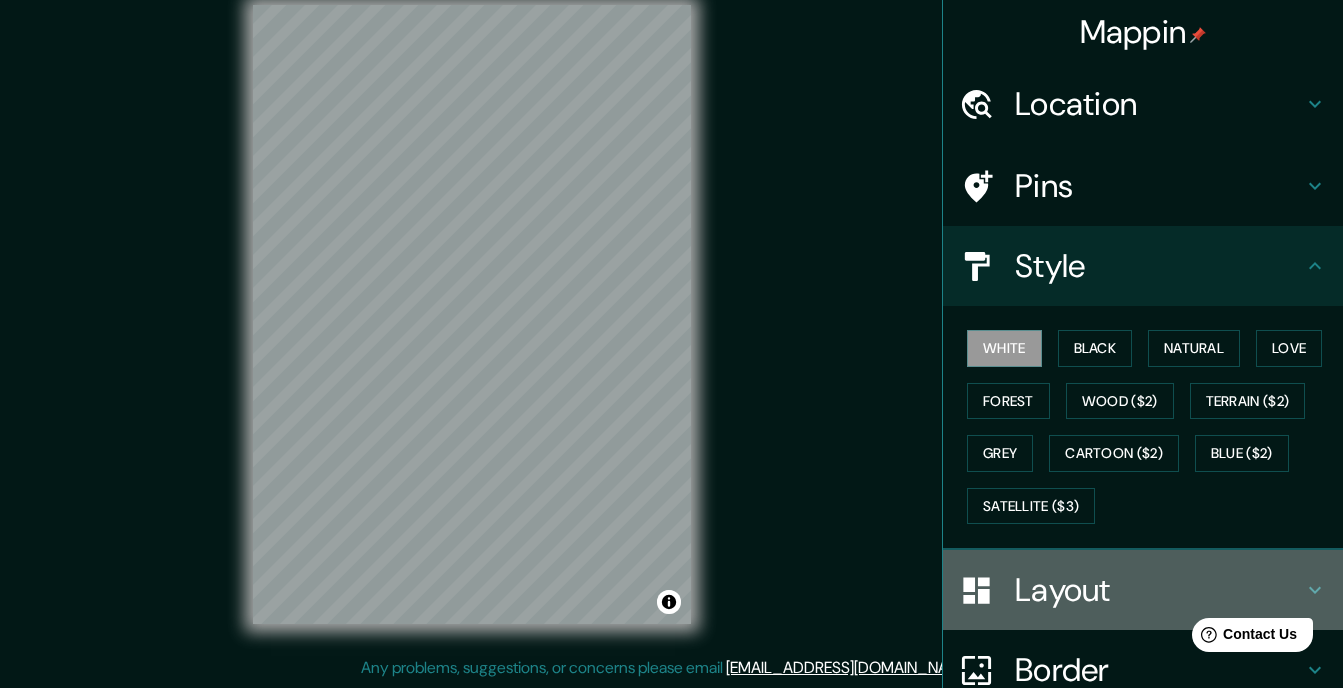 click 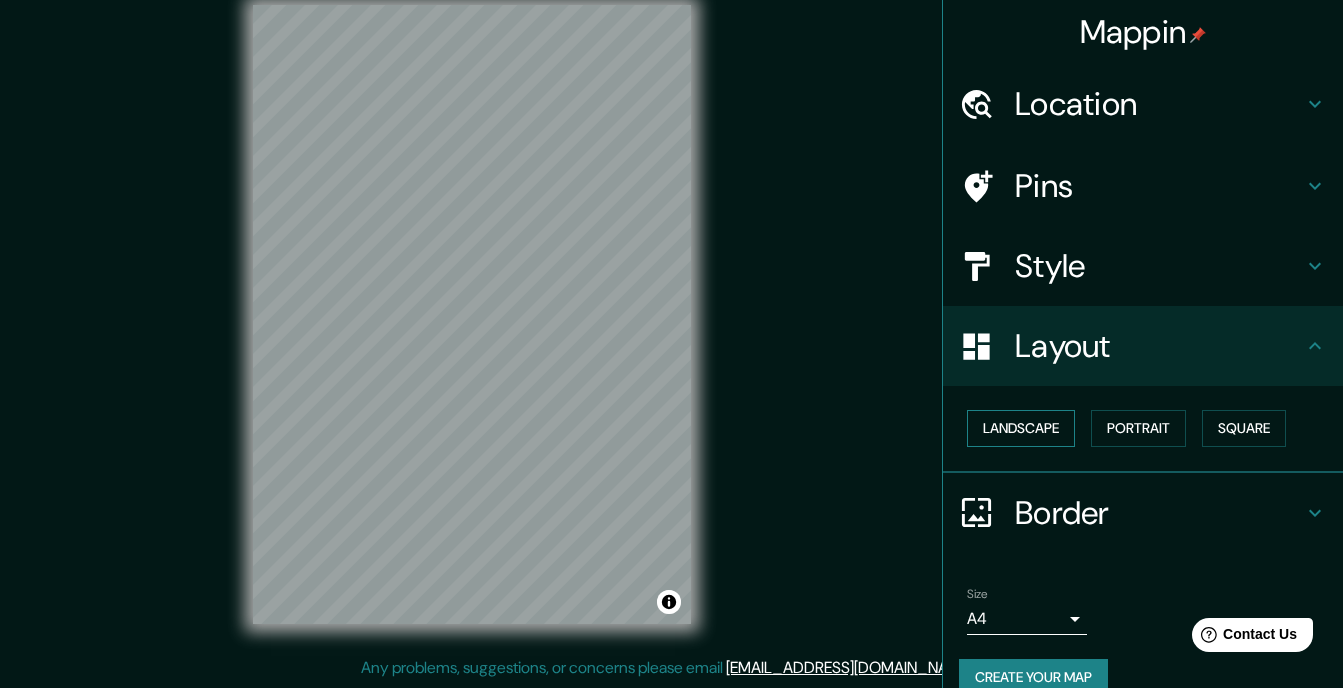 click on "Landscape" at bounding box center [1021, 428] 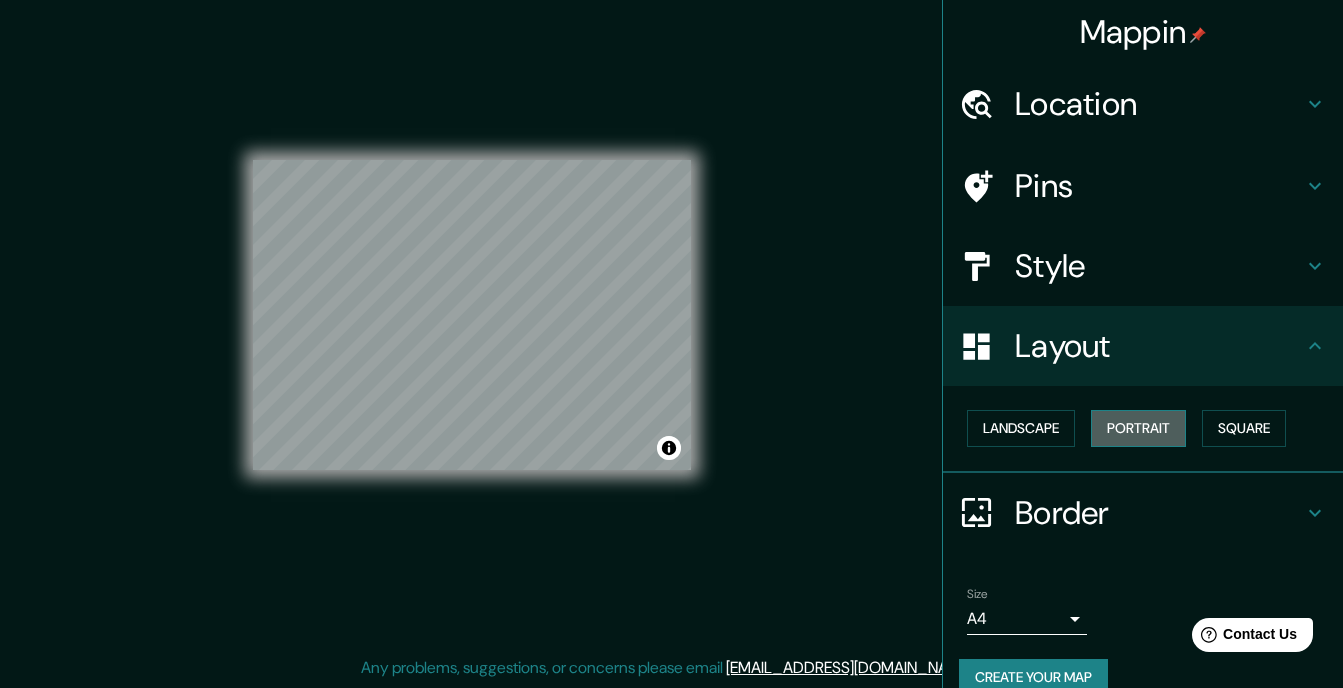 click on "Portrait" at bounding box center [1138, 428] 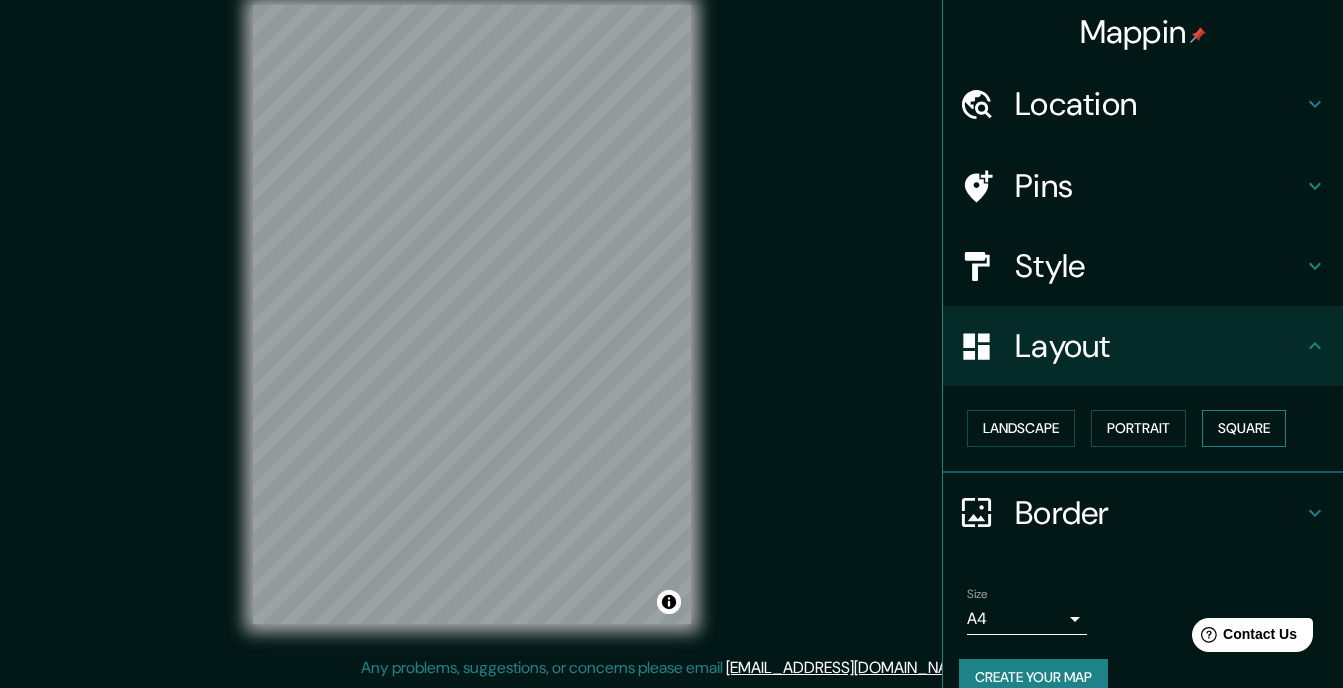 click on "Square" at bounding box center [1244, 428] 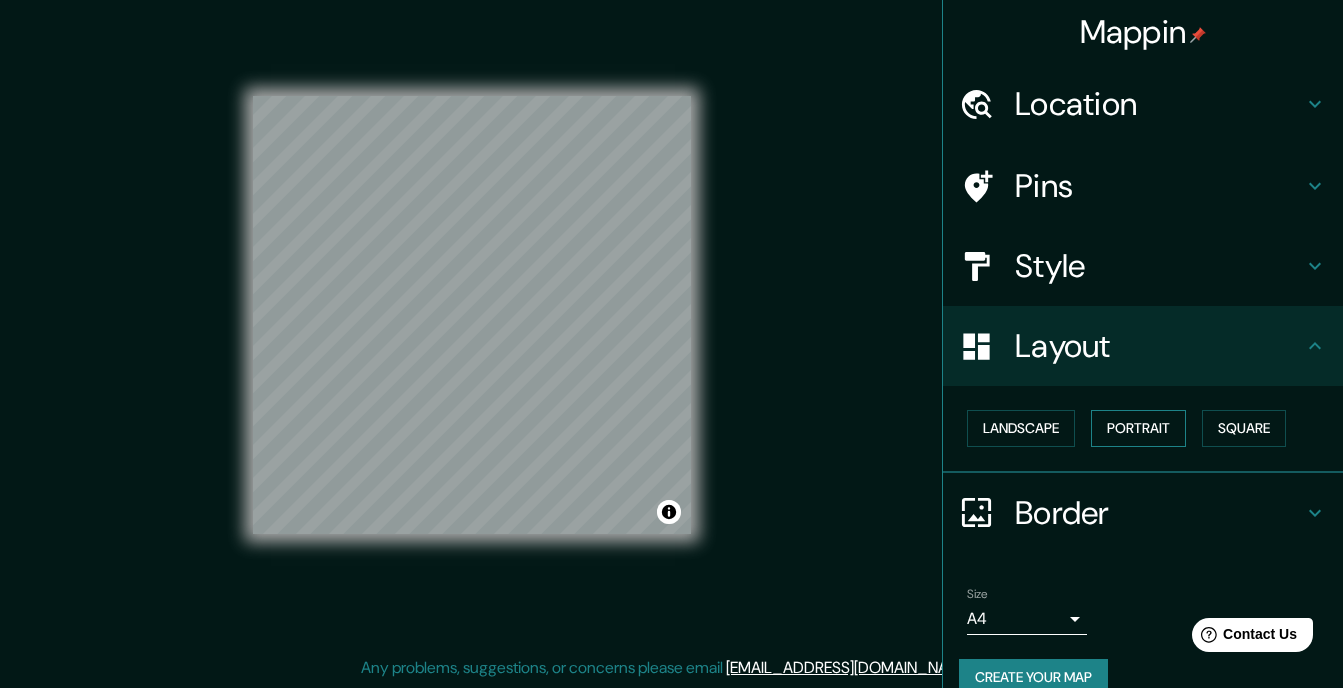 click on "Portrait" at bounding box center [1138, 428] 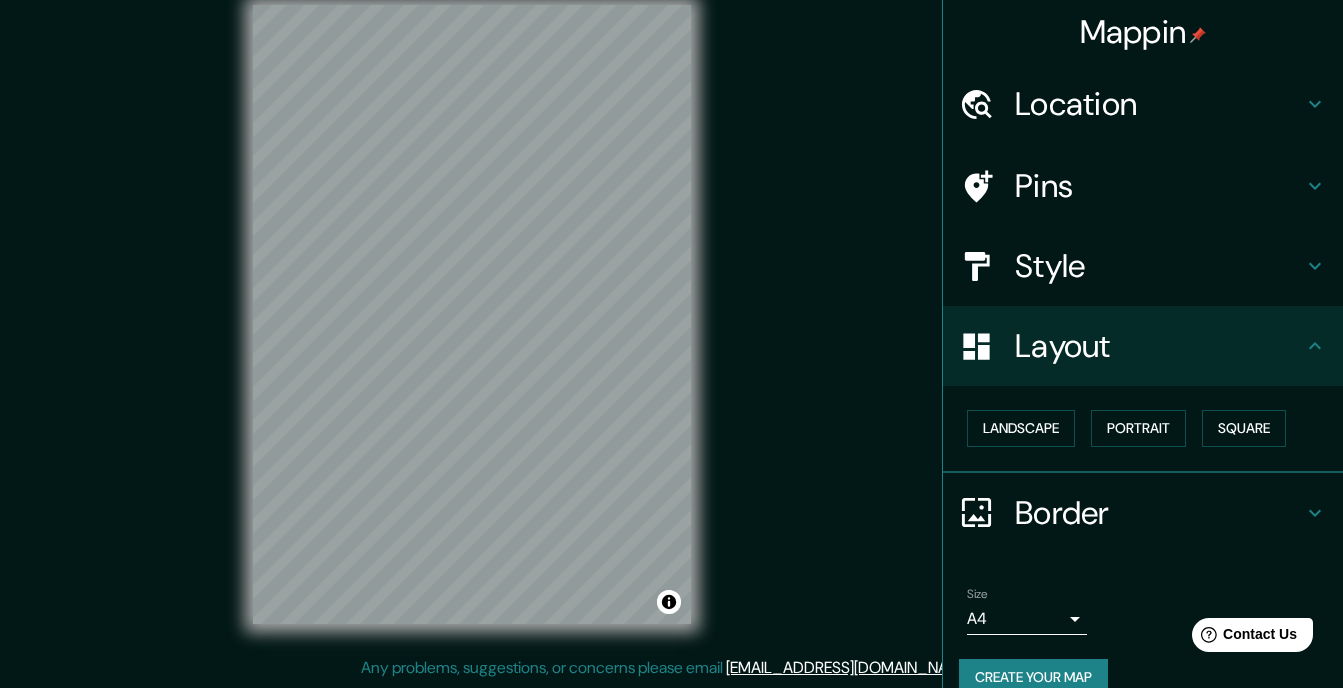 click on "Border" at bounding box center (1159, 513) 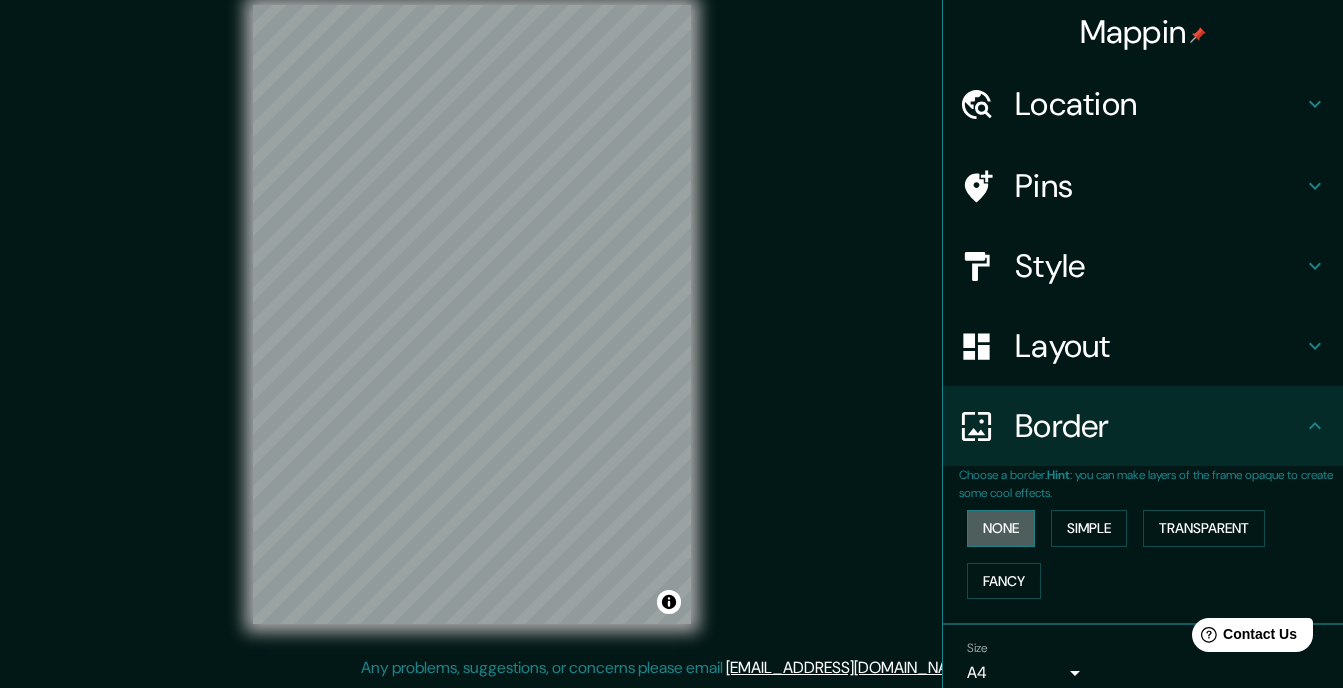 click on "None" at bounding box center [1001, 528] 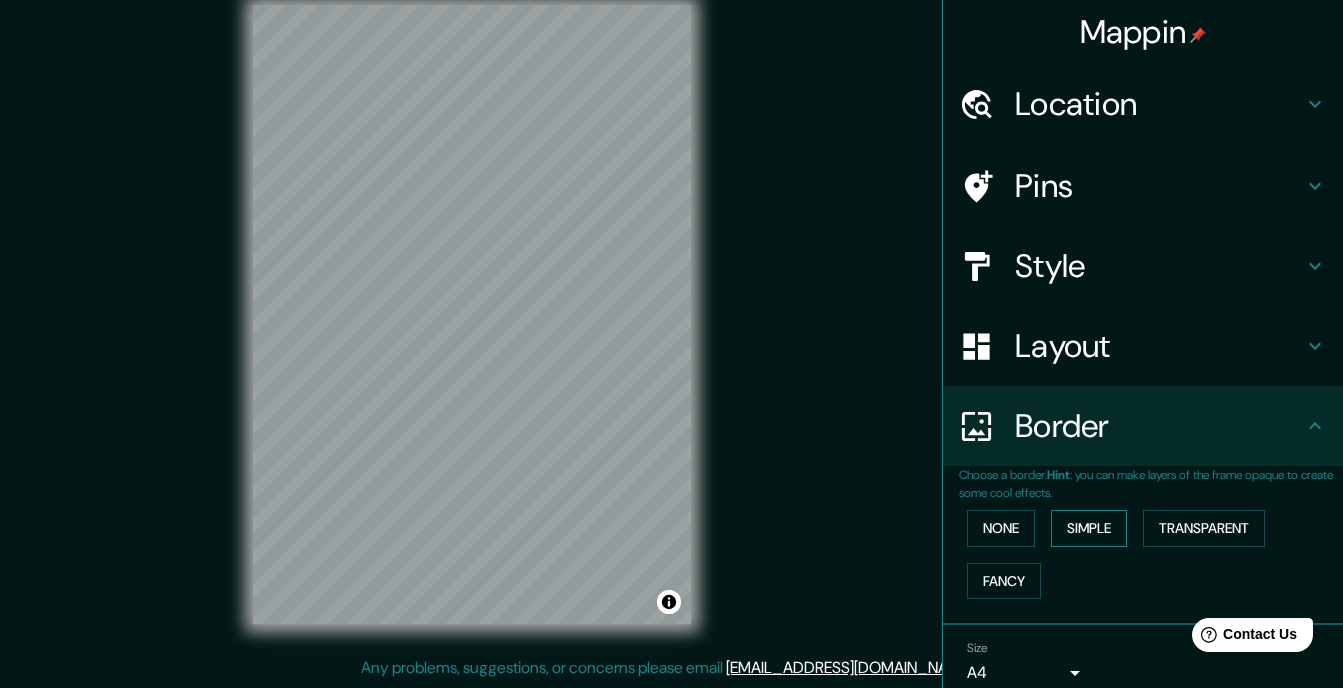click on "Simple" at bounding box center (1089, 528) 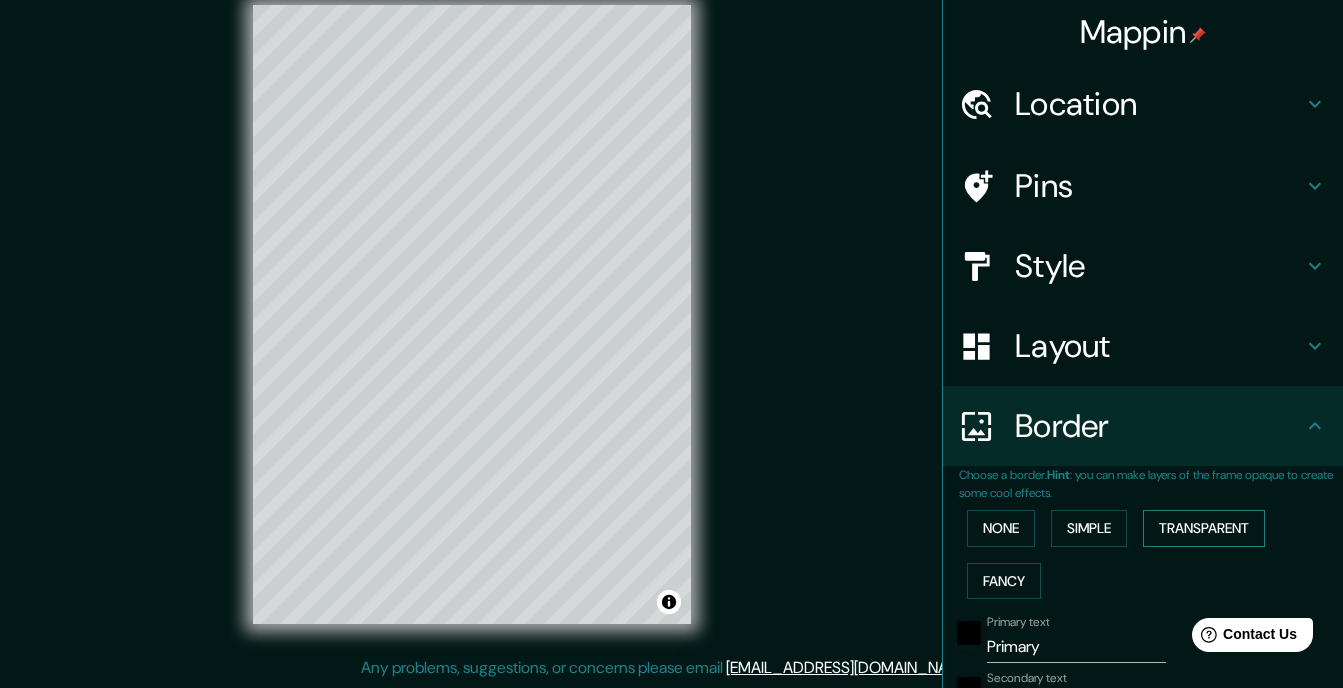 click on "Transparent" at bounding box center [1204, 528] 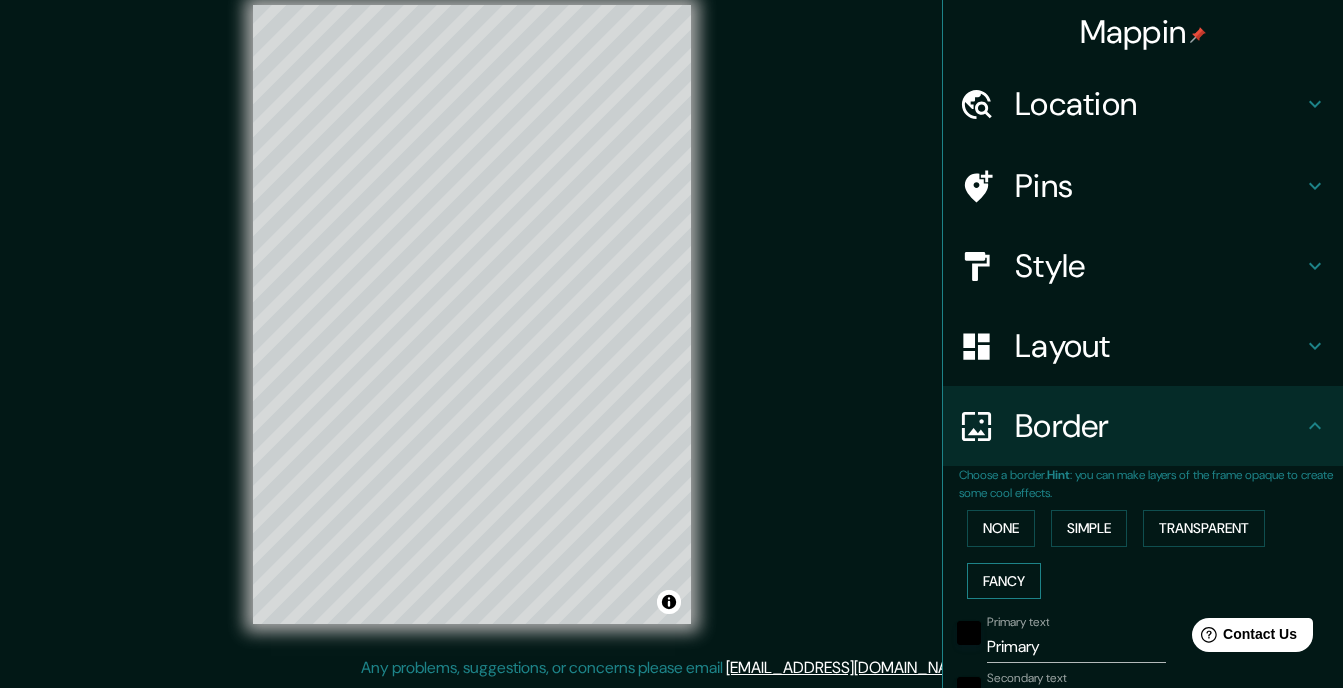click on "Fancy" at bounding box center (1004, 581) 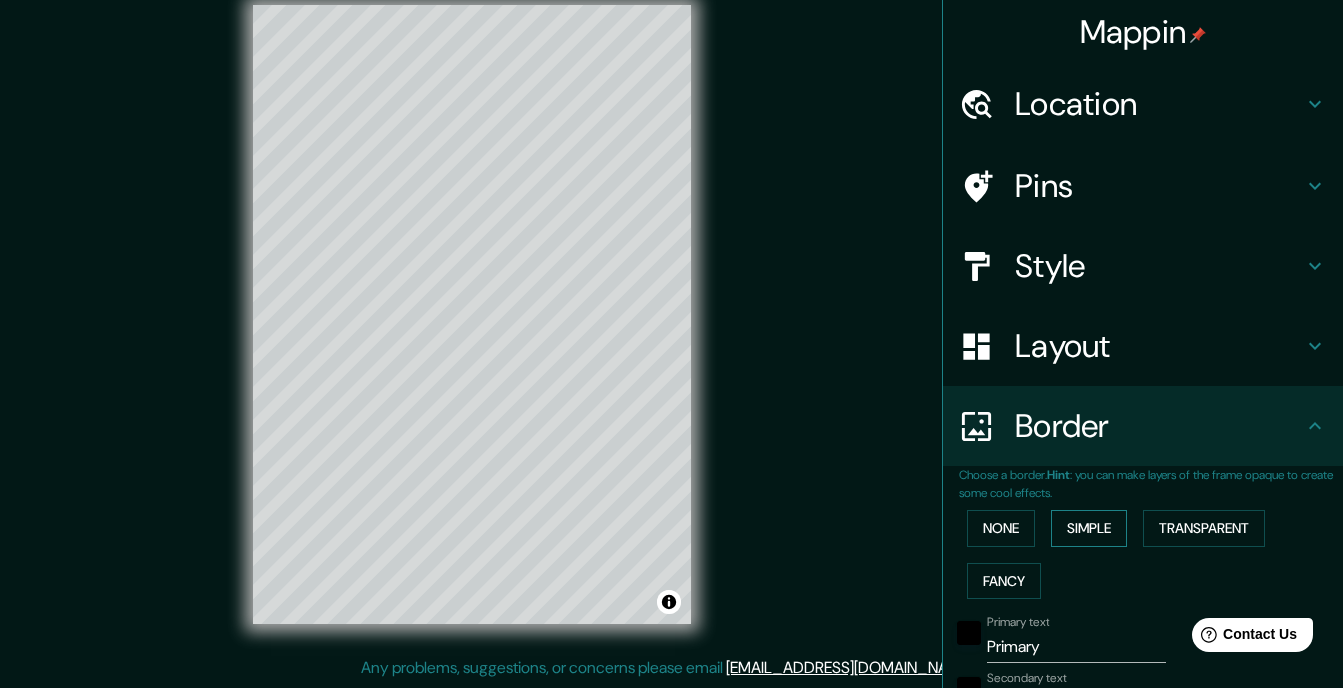 click on "Simple" at bounding box center [1089, 528] 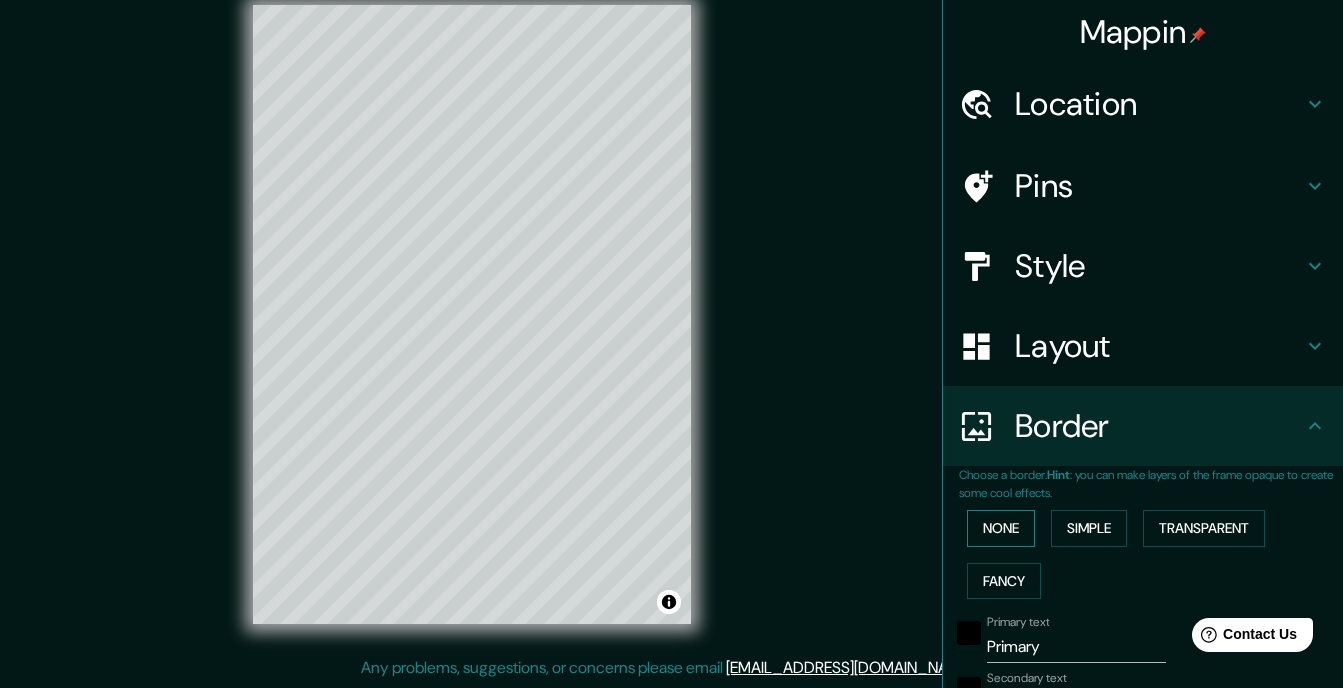 click on "None" at bounding box center [1001, 528] 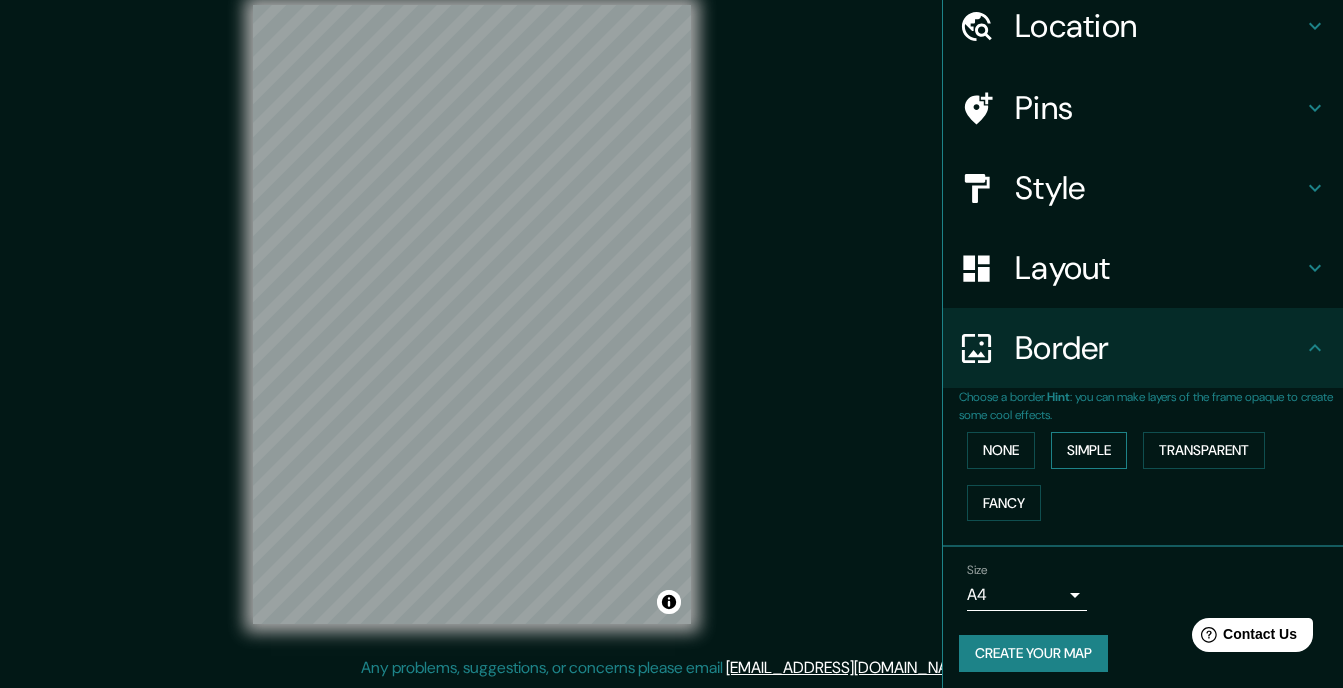 scroll, scrollTop: 86, scrollLeft: 0, axis: vertical 